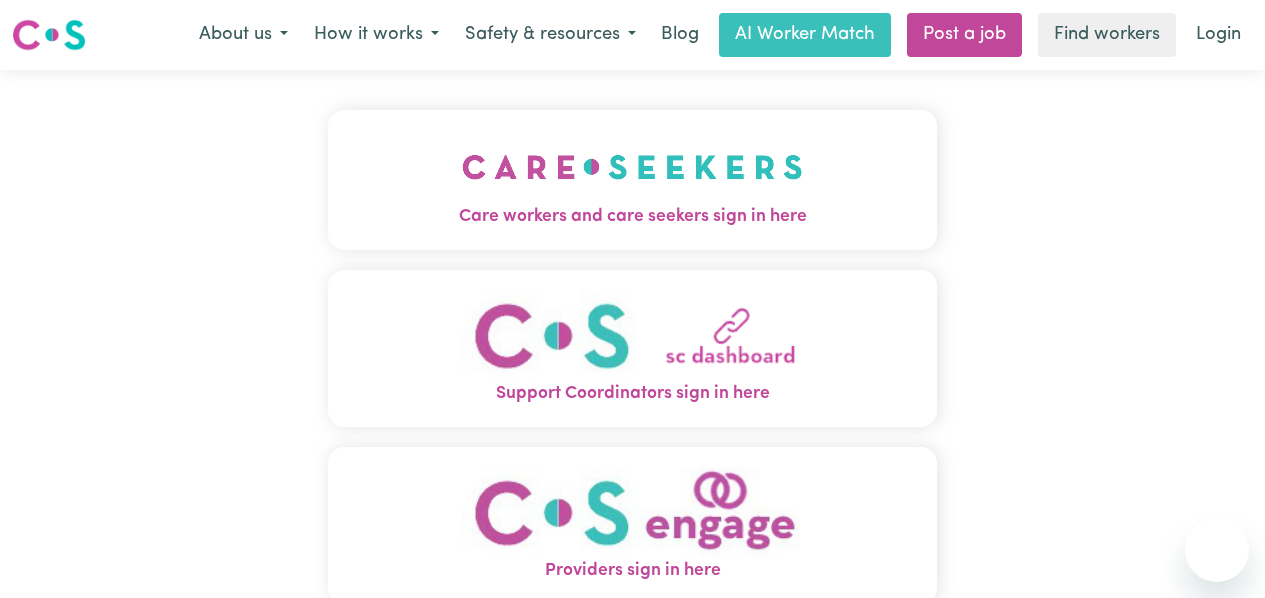 scroll, scrollTop: 0, scrollLeft: 0, axis: both 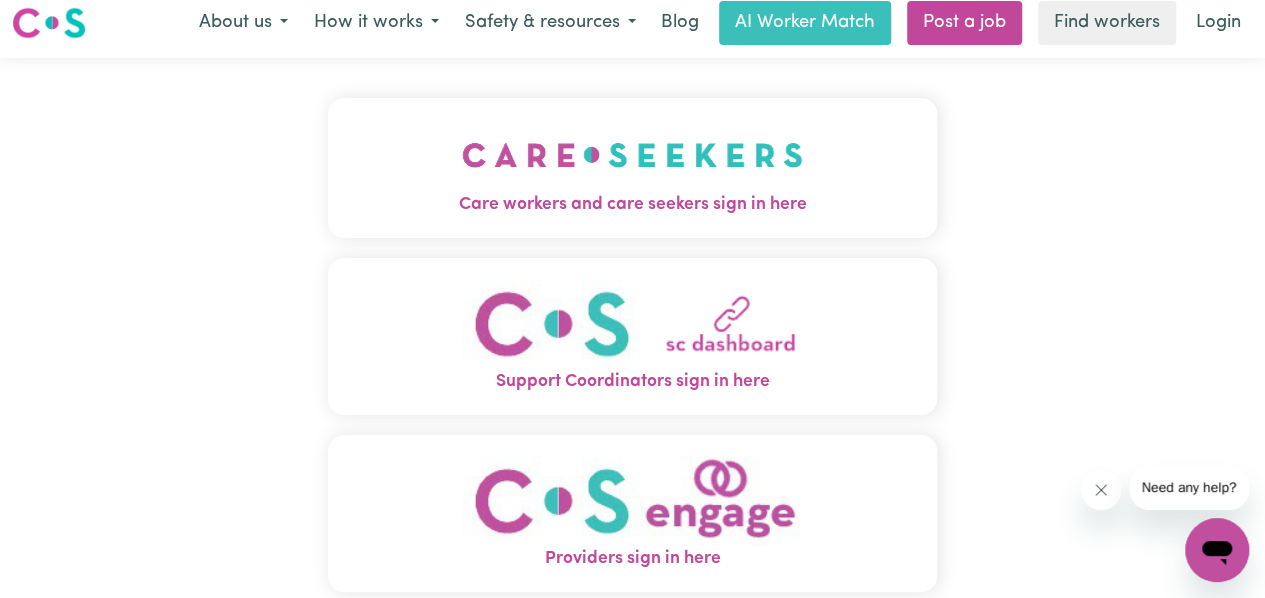 click at bounding box center [632, 155] 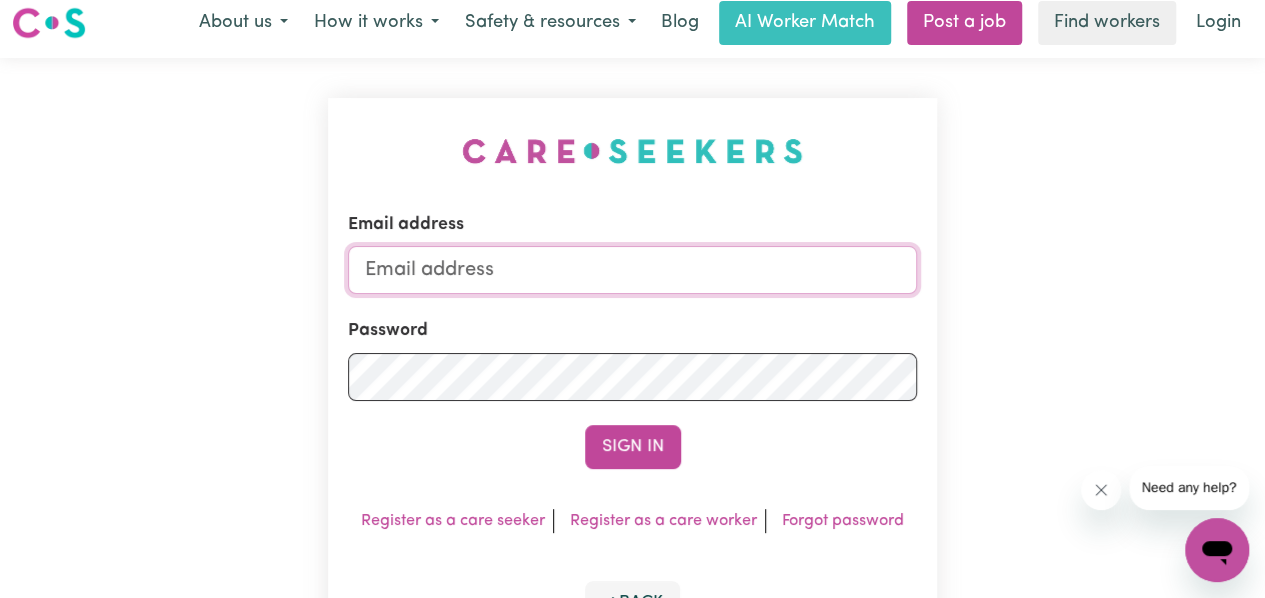 click on "Email address" at bounding box center [632, 270] 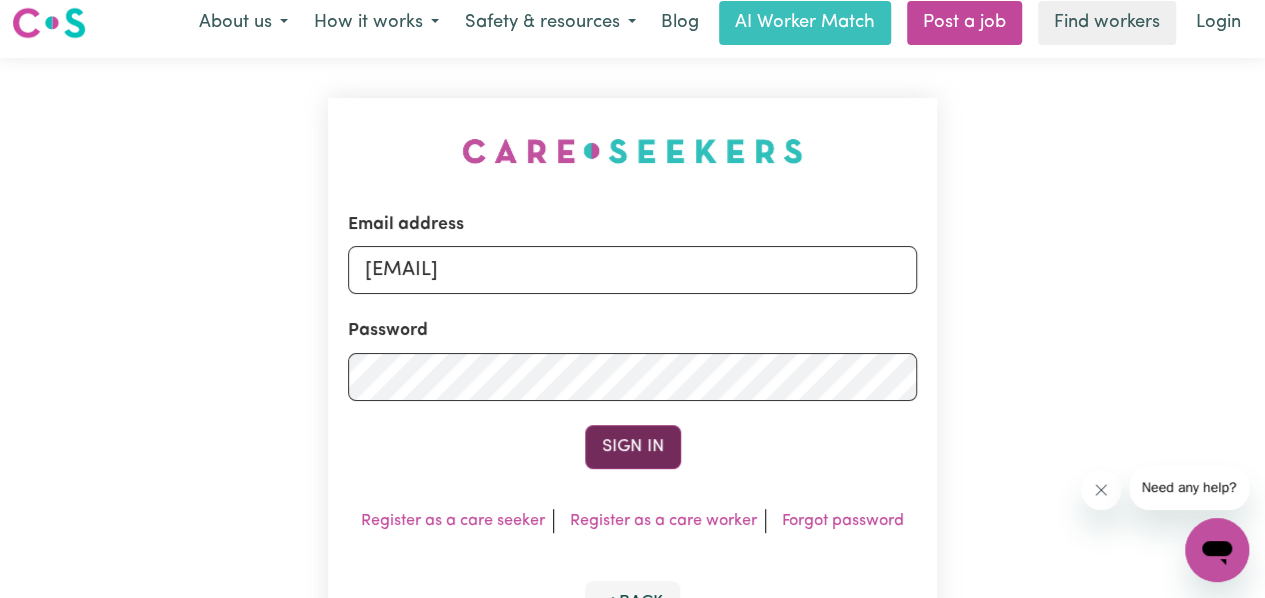 click on "Sign In" at bounding box center [633, 447] 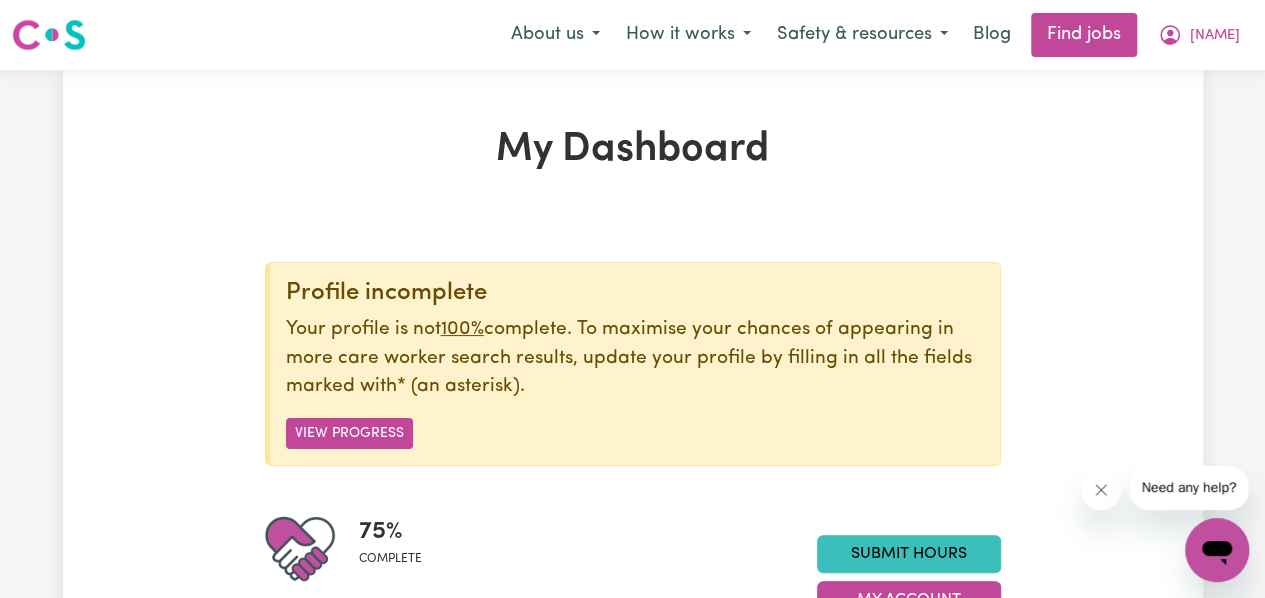 scroll, scrollTop: 2, scrollLeft: 0, axis: vertical 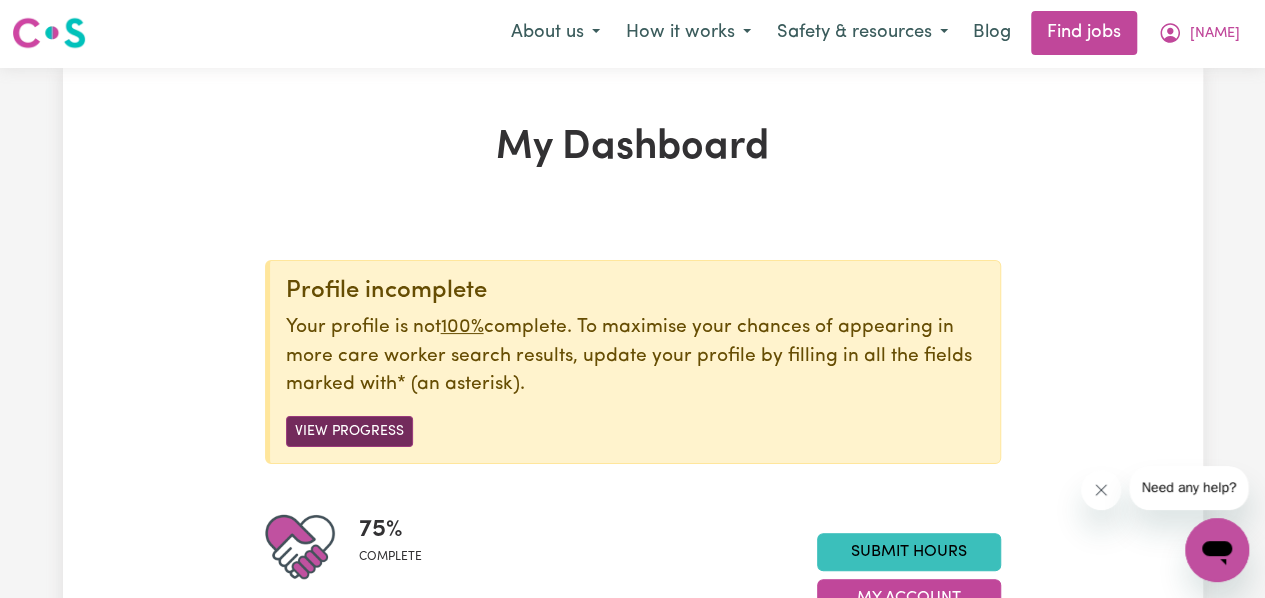 click on "View Progress" at bounding box center (349, 431) 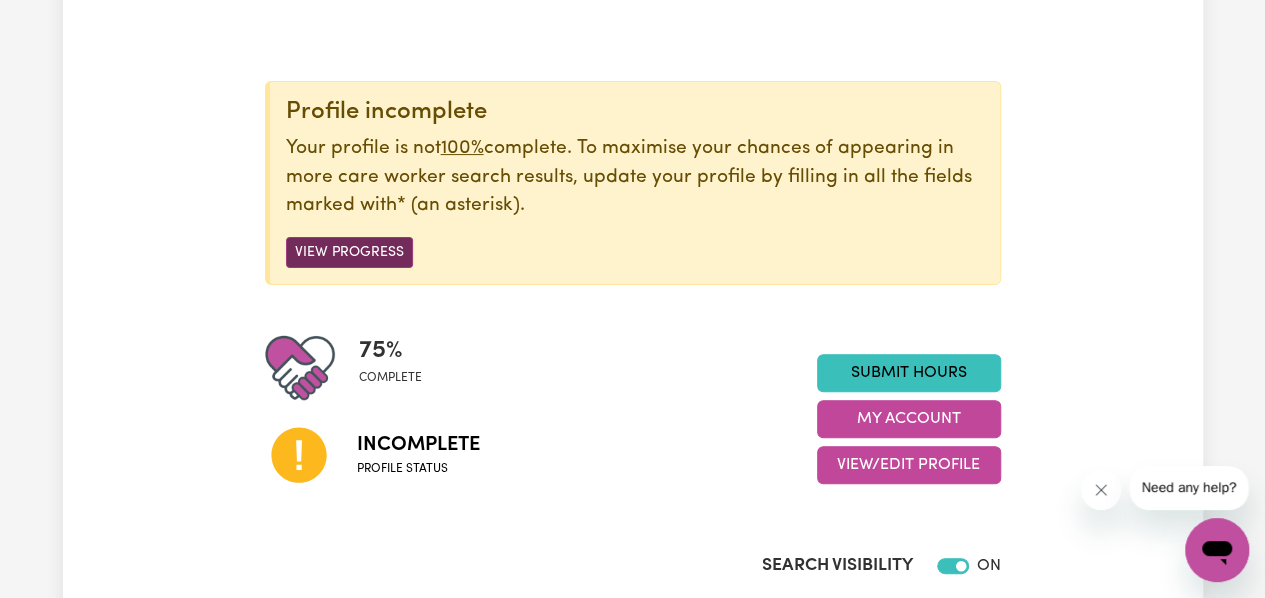 scroll, scrollTop: 182, scrollLeft: 0, axis: vertical 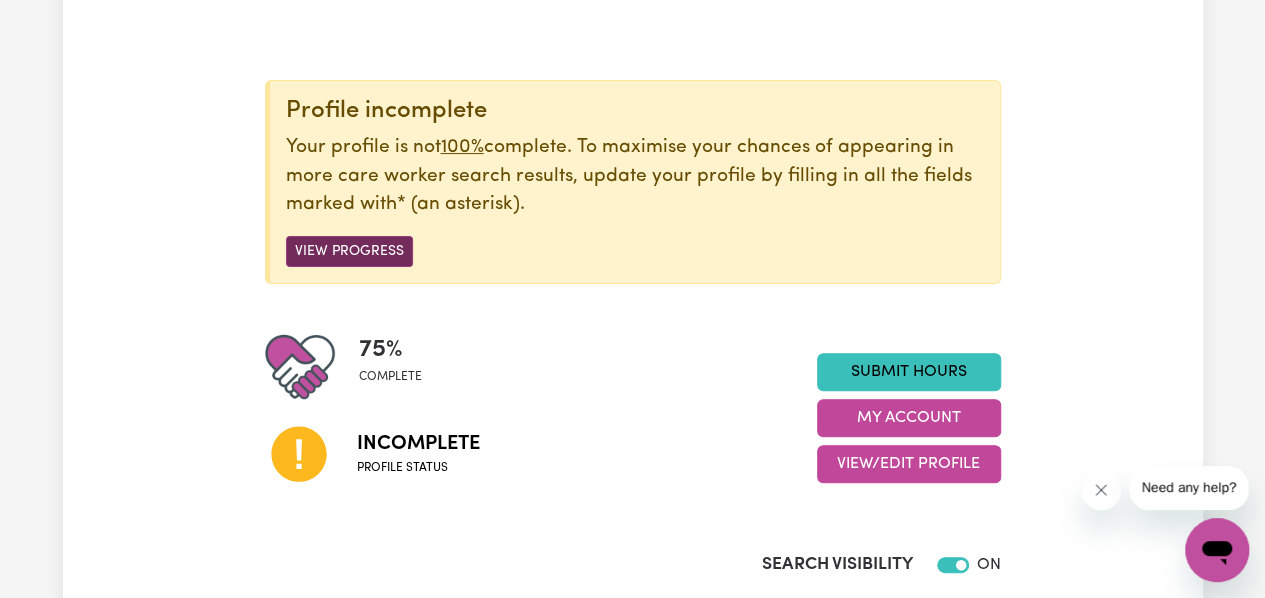 click on "View Progress" at bounding box center (349, 251) 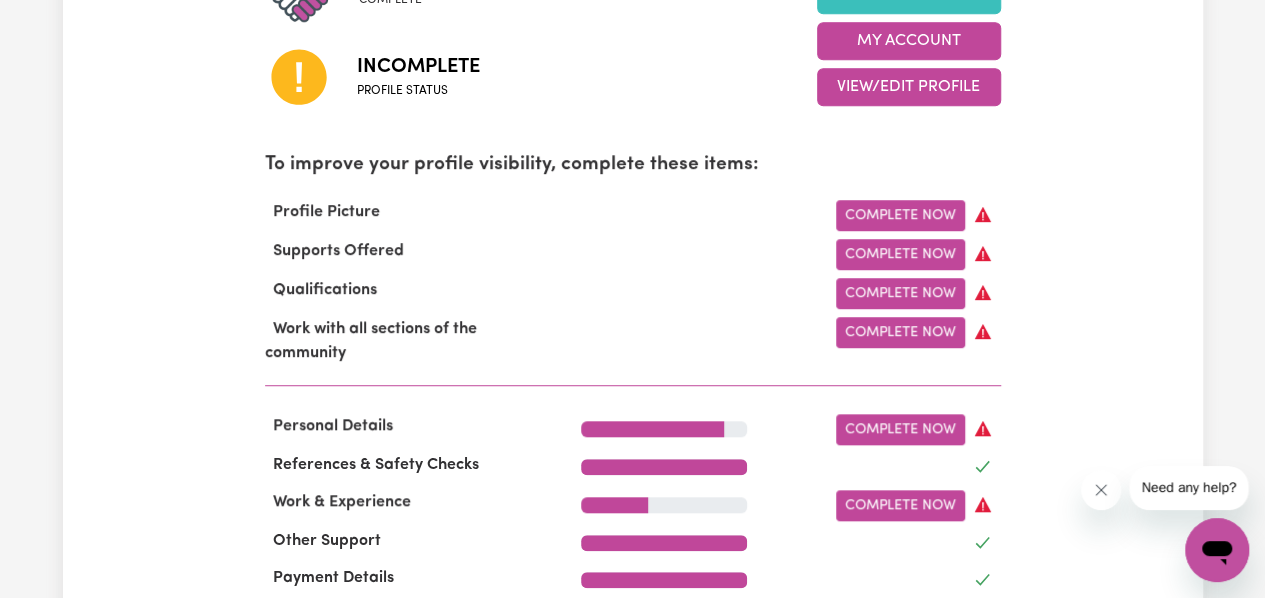 scroll, scrollTop: 599, scrollLeft: 0, axis: vertical 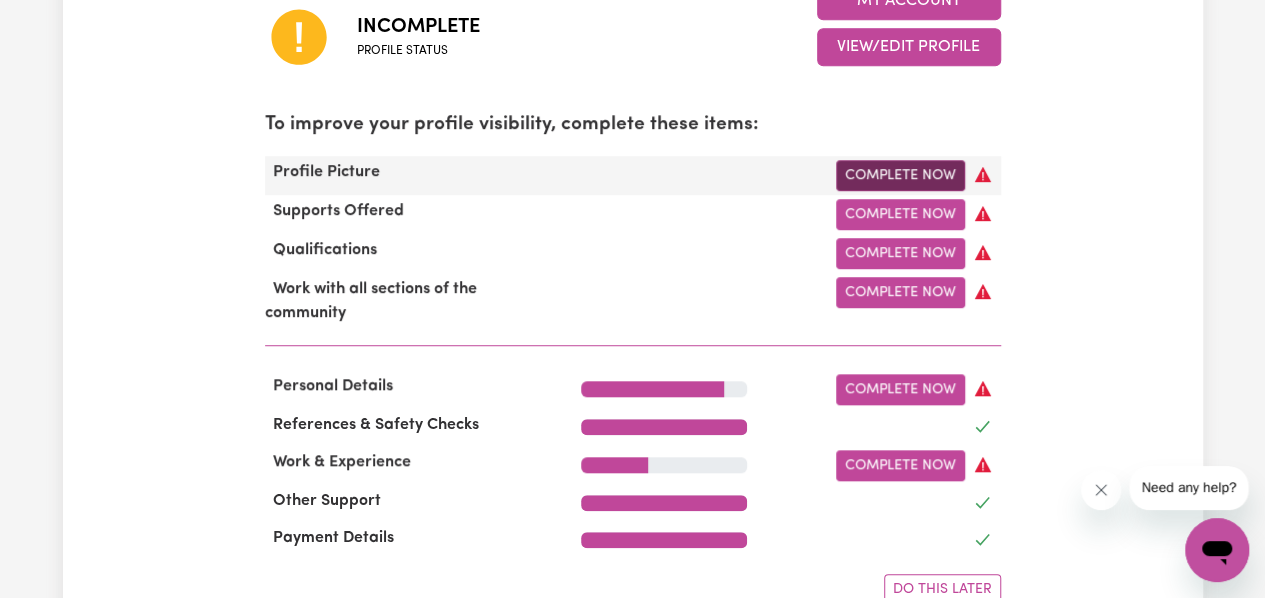 click on "Complete Now" at bounding box center (900, 175) 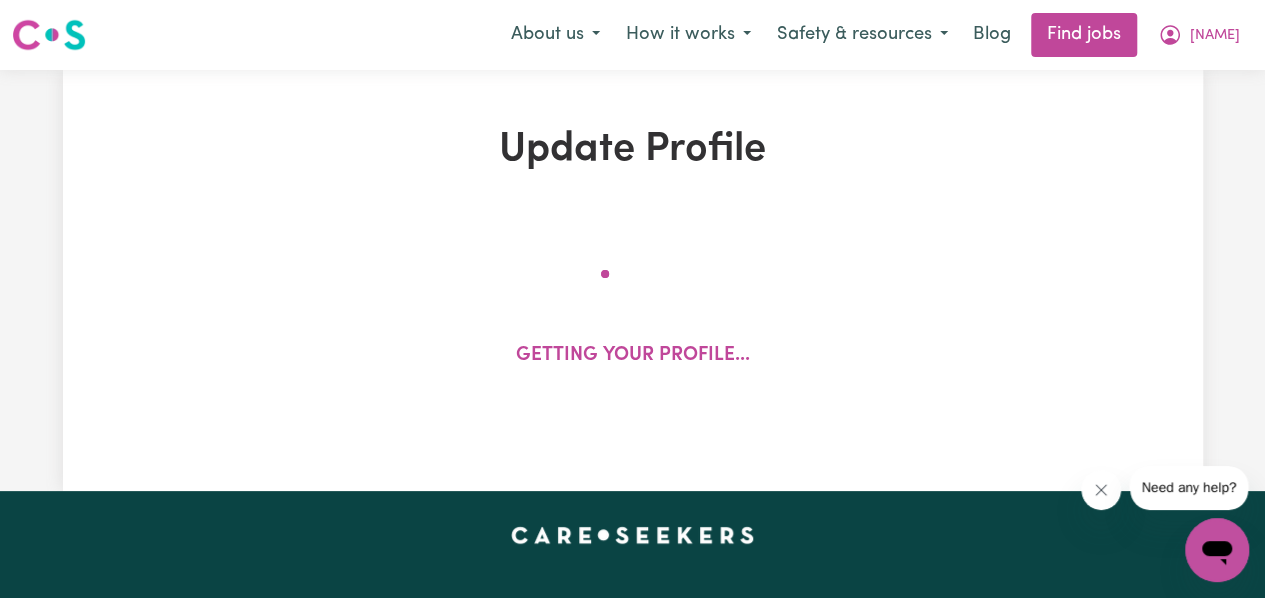 select on "male" 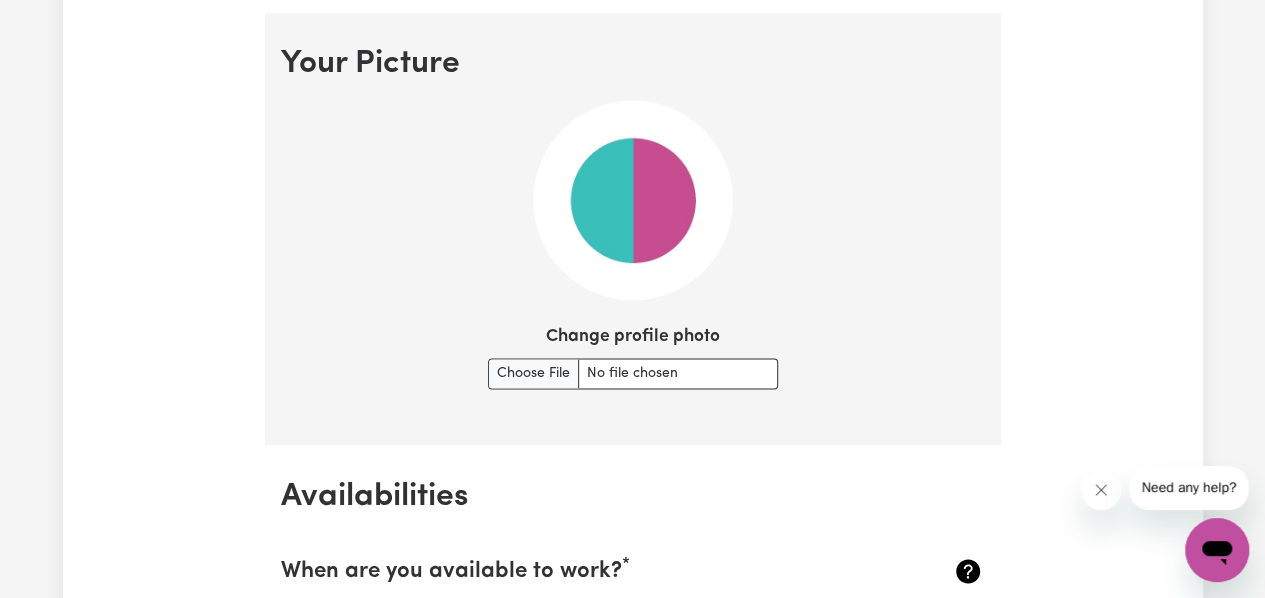 scroll, scrollTop: 1489, scrollLeft: 0, axis: vertical 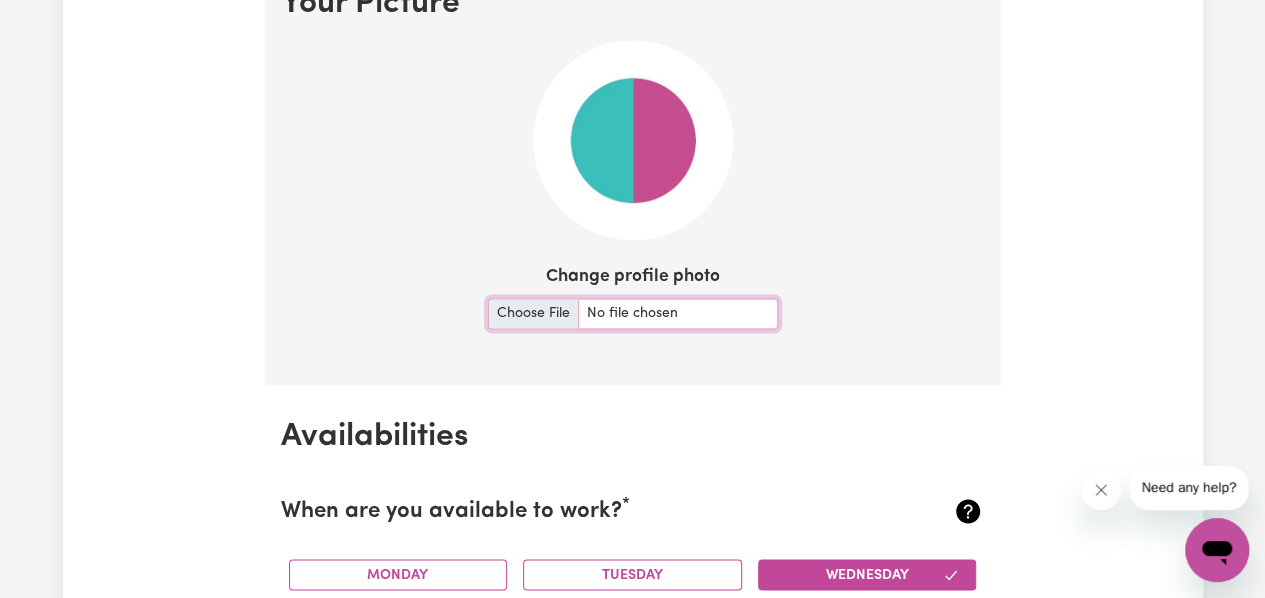 click on "Change profile photo" at bounding box center (633, 313) 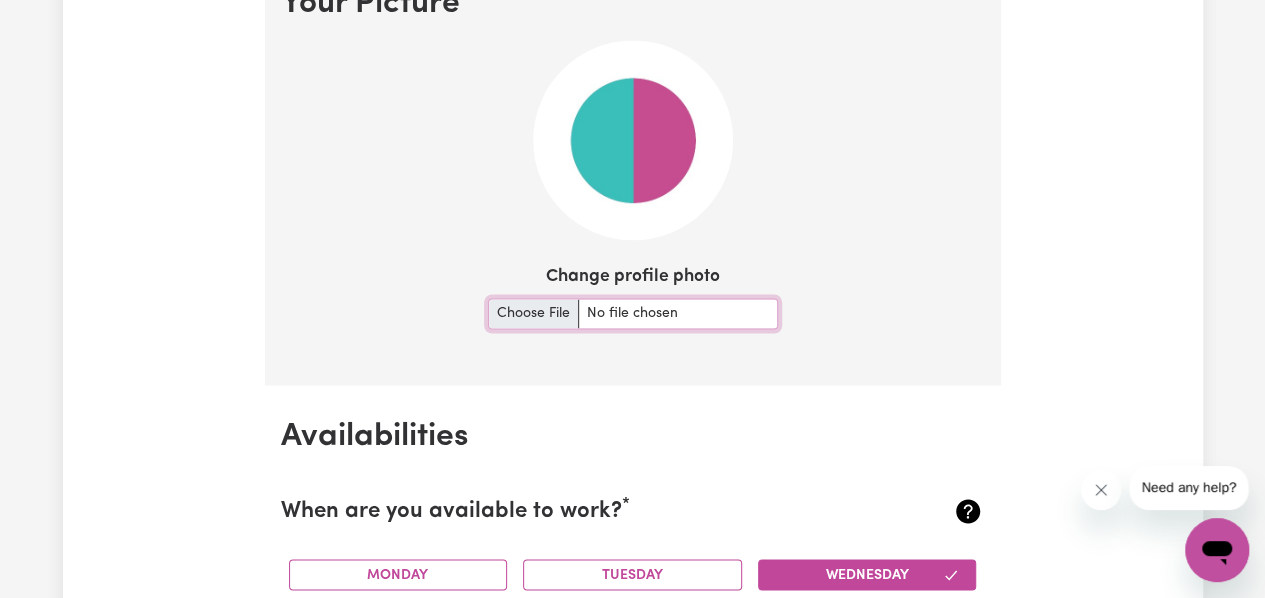 type on "C:\fakepath\IMG_5741.jpg" 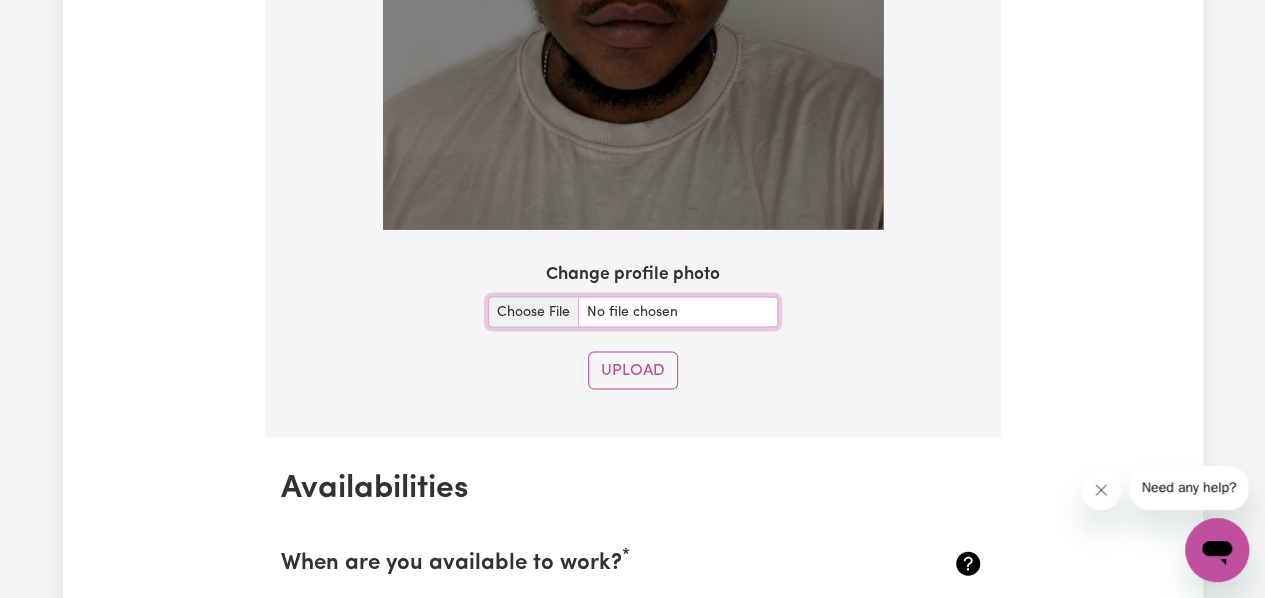 scroll, scrollTop: 1959, scrollLeft: 0, axis: vertical 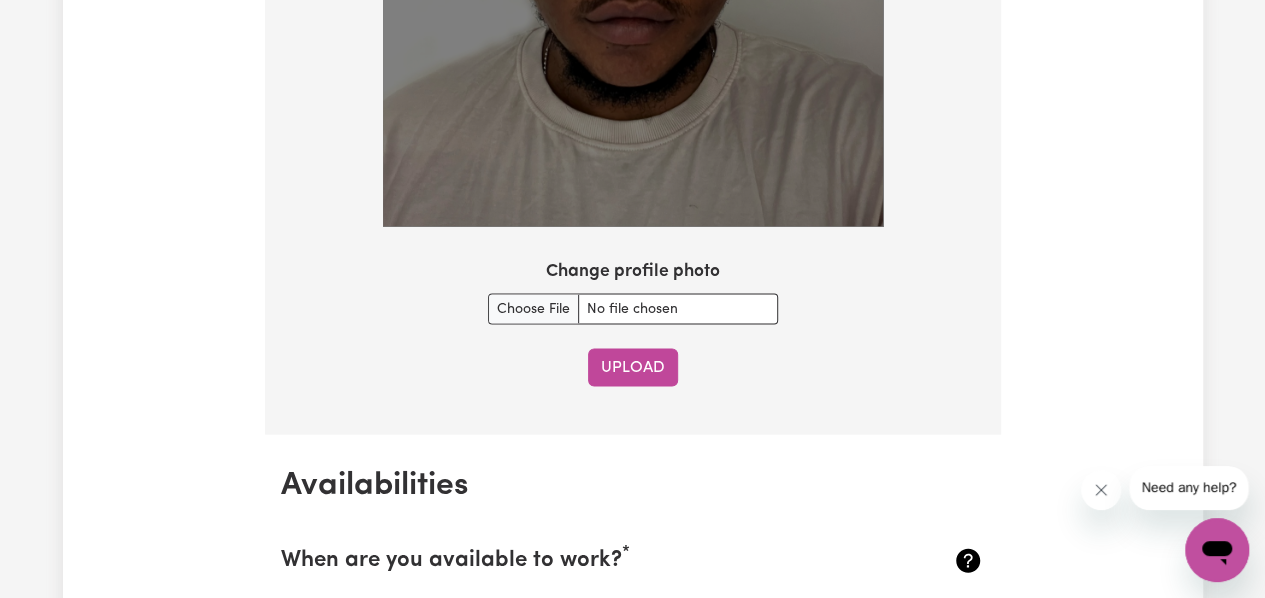 click on "Upload" at bounding box center (633, 368) 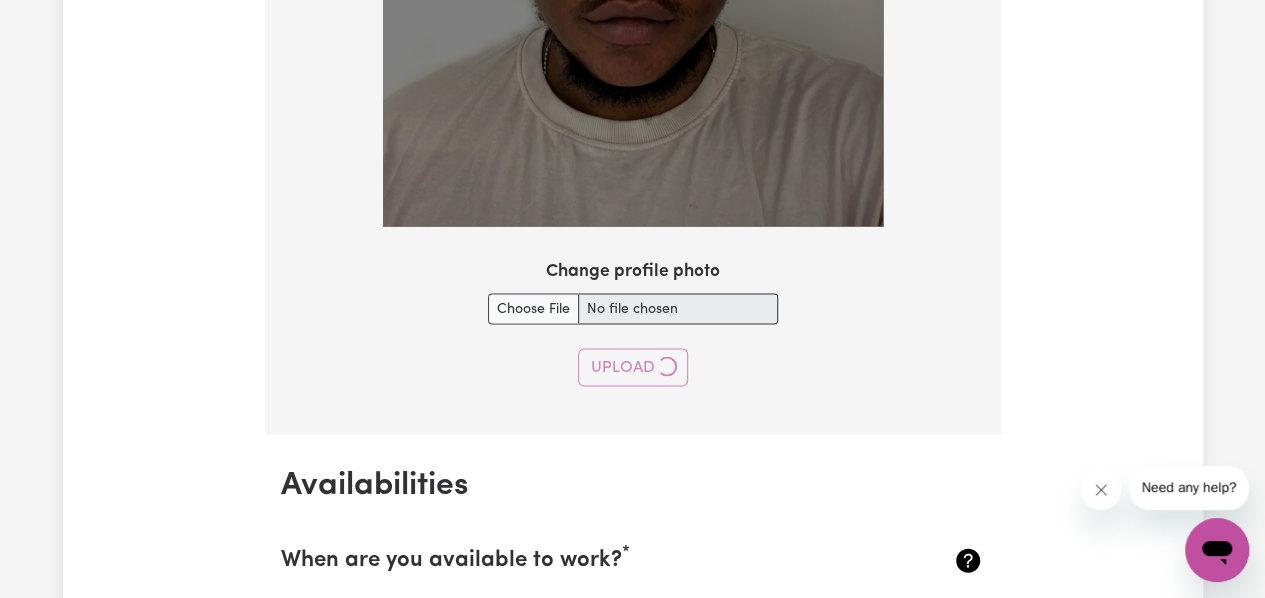 type 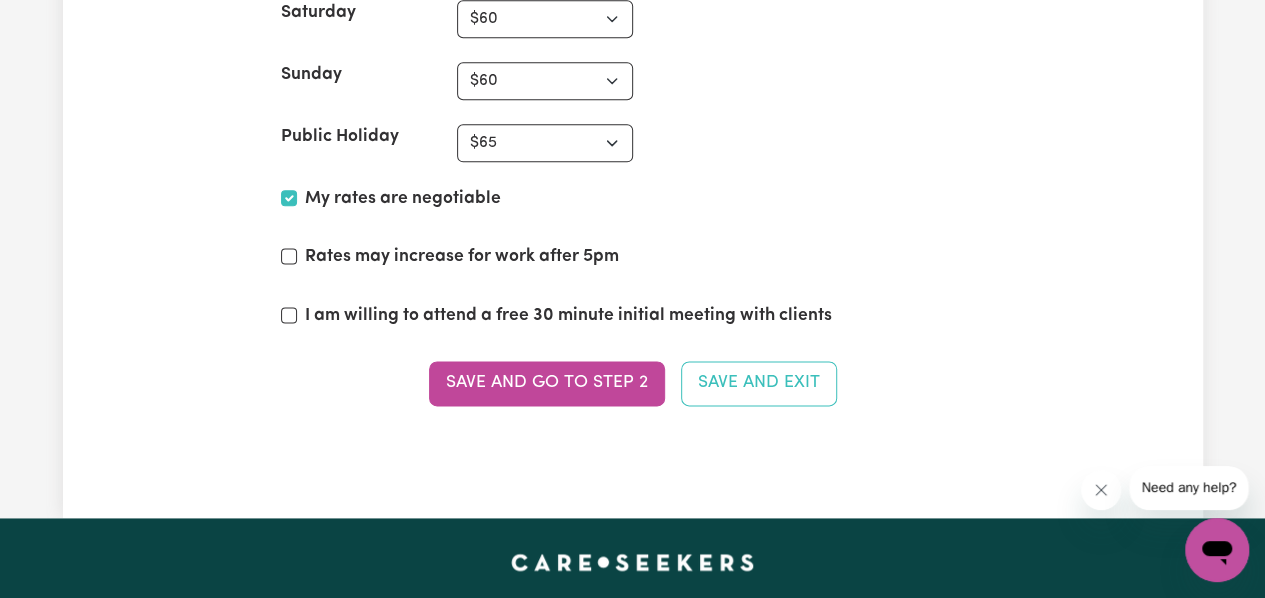 scroll, scrollTop: 5011, scrollLeft: 0, axis: vertical 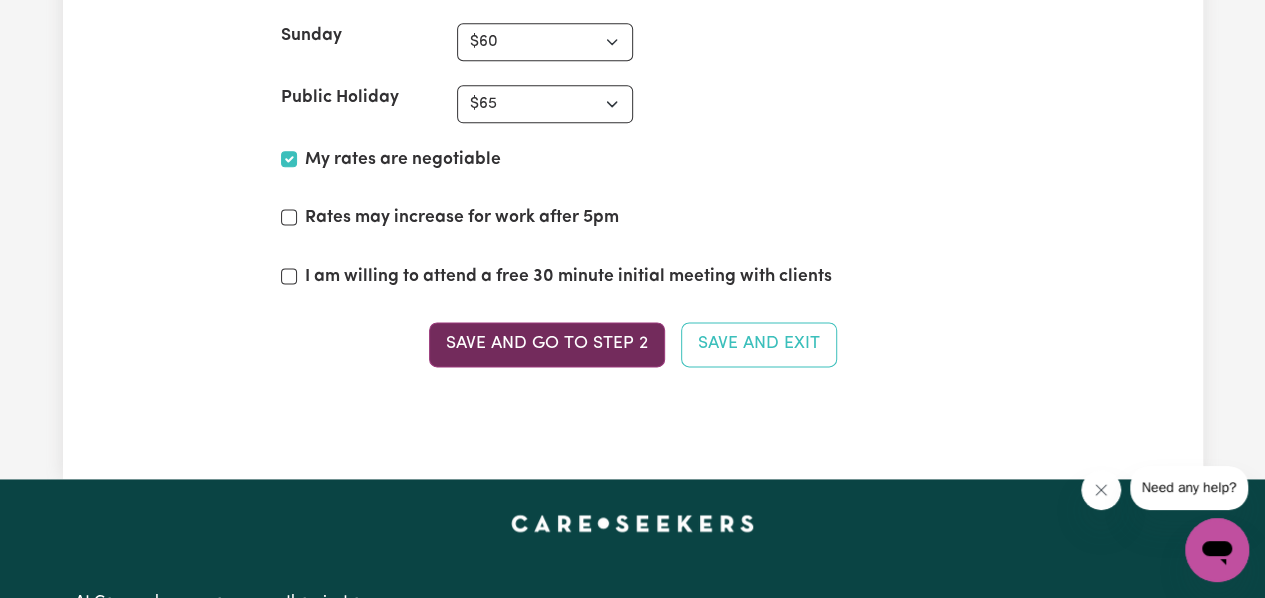 click on "Save and go to Step 2" at bounding box center [547, 344] 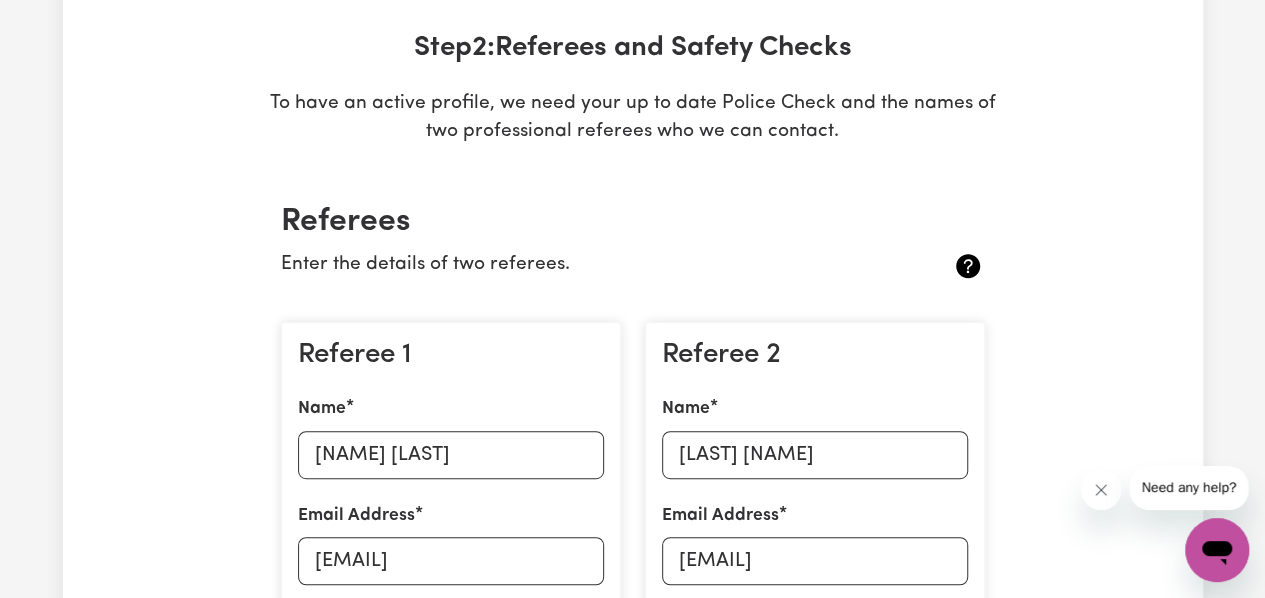 scroll, scrollTop: 0, scrollLeft: 0, axis: both 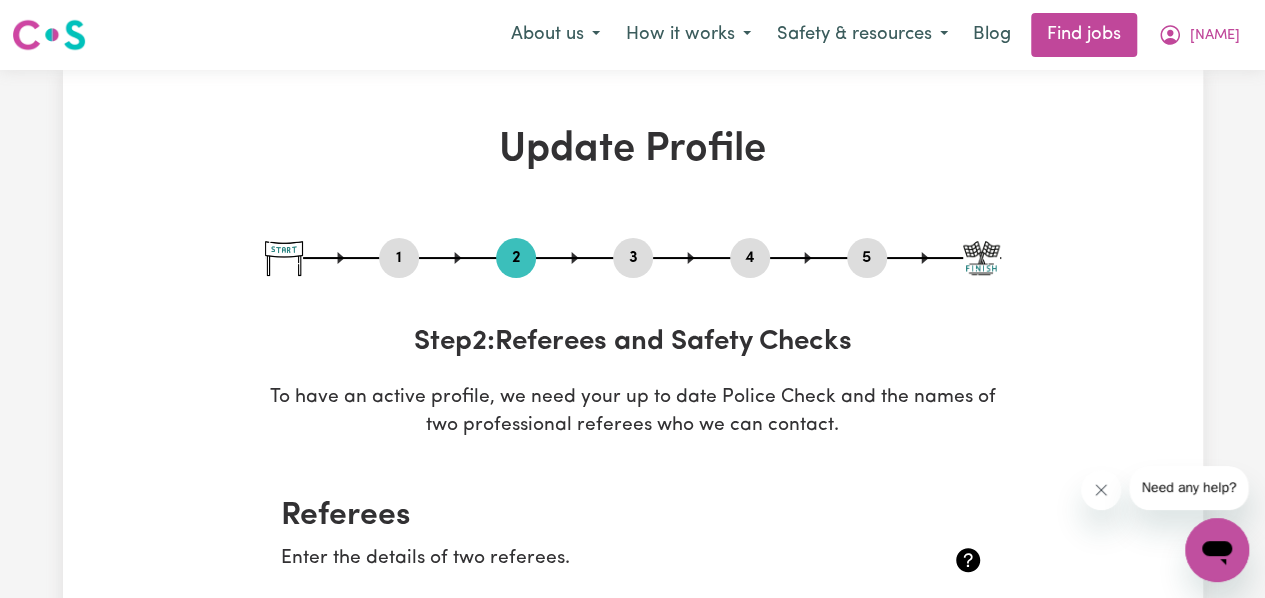 click on "Menu About us How it works Safety & resources Blog Find jobs [NAME]" at bounding box center [632, 35] 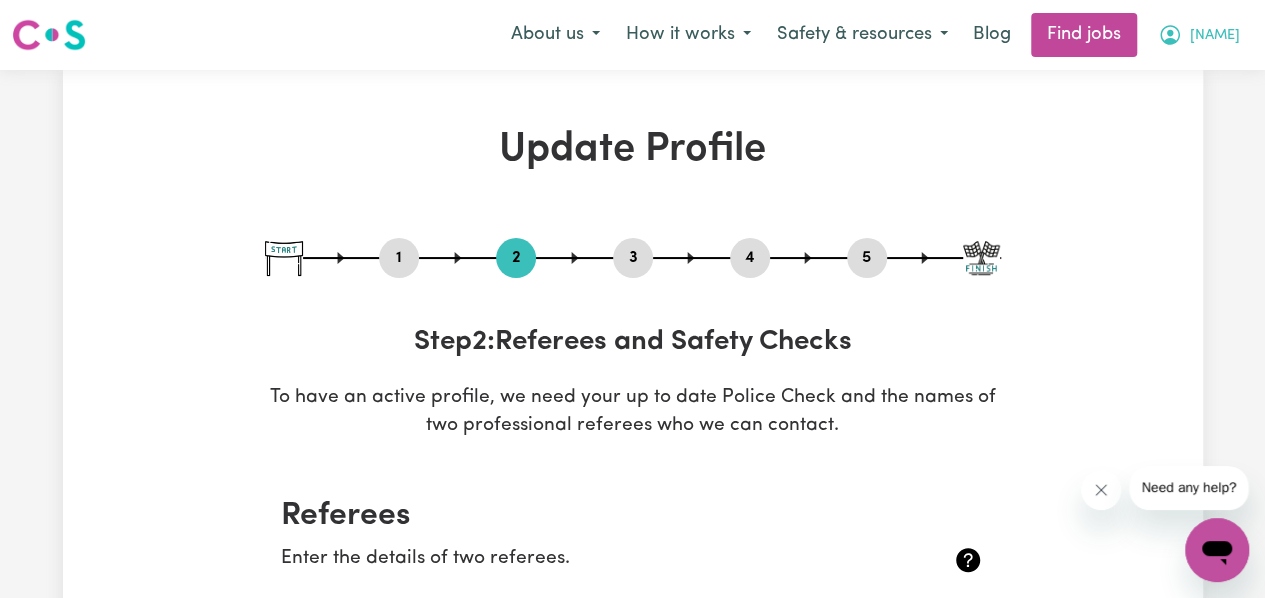 click on "[NAME]" at bounding box center [1199, 35] 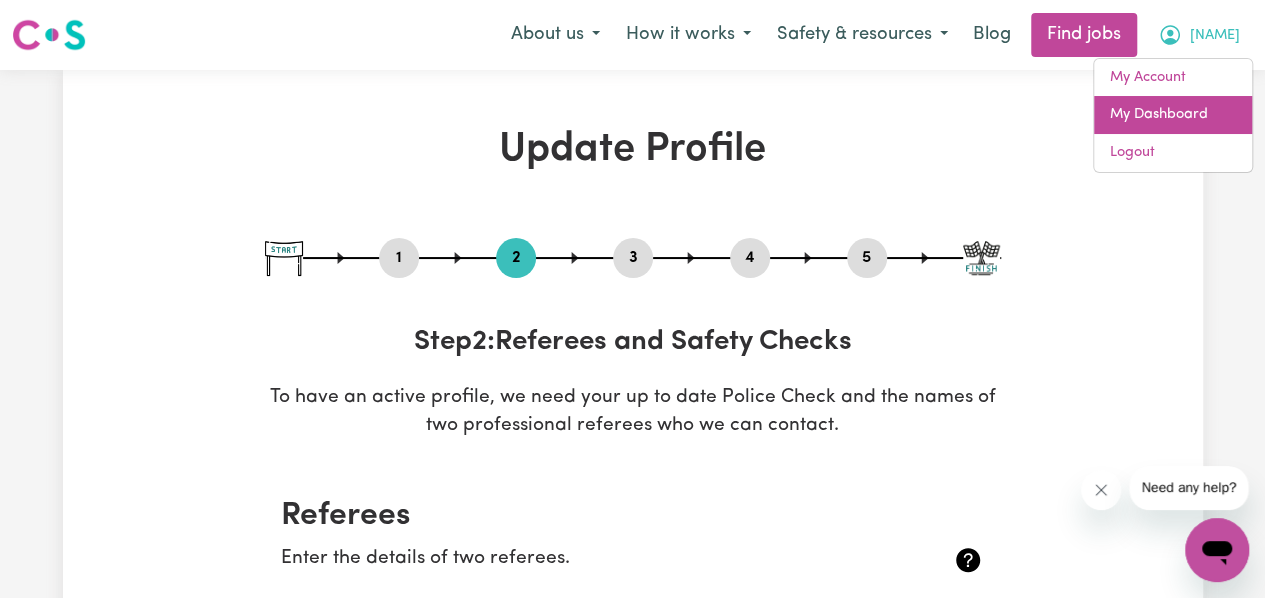 click on "My Dashboard" at bounding box center (1173, 115) 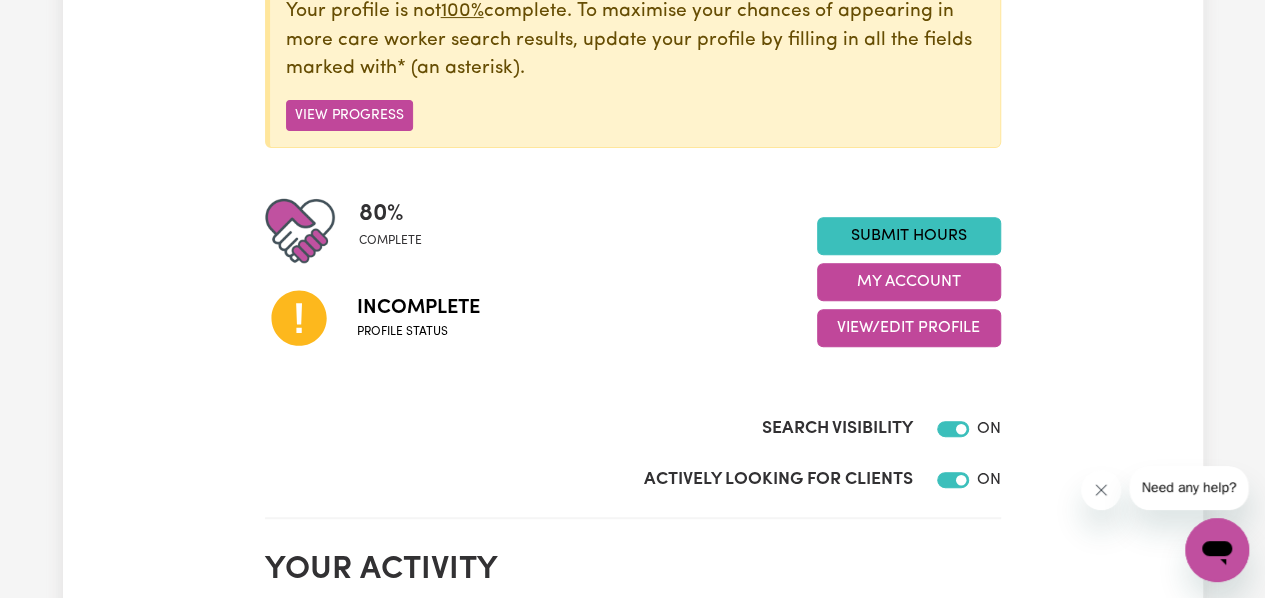 scroll, scrollTop: 316, scrollLeft: 0, axis: vertical 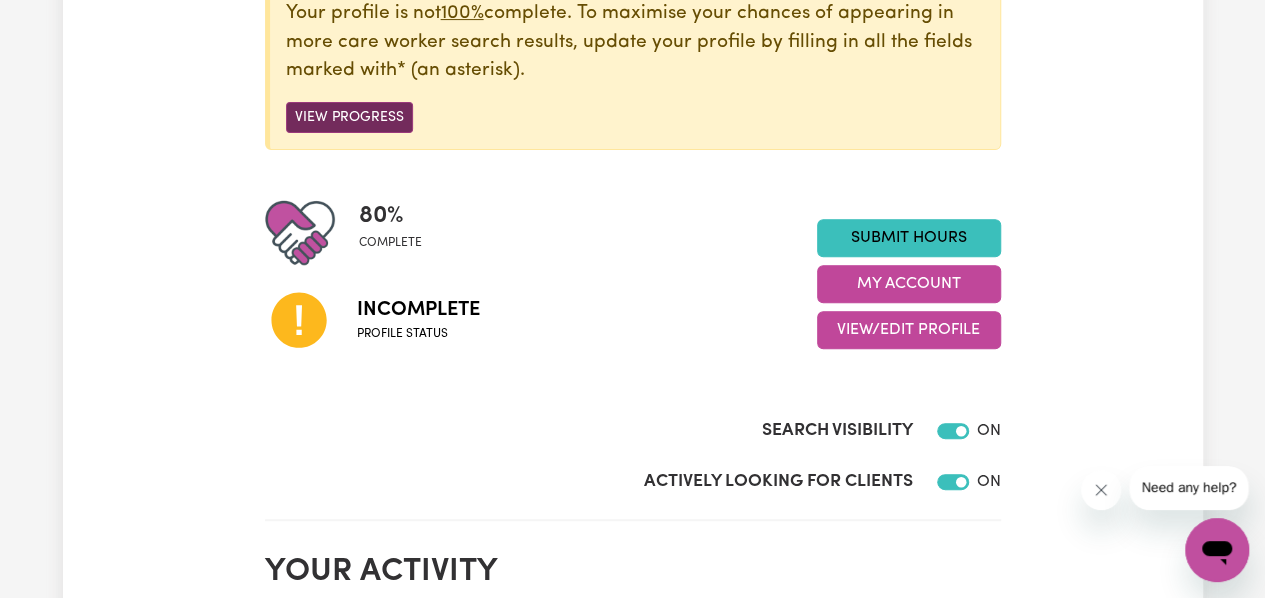 click on "View Progress" at bounding box center [349, 117] 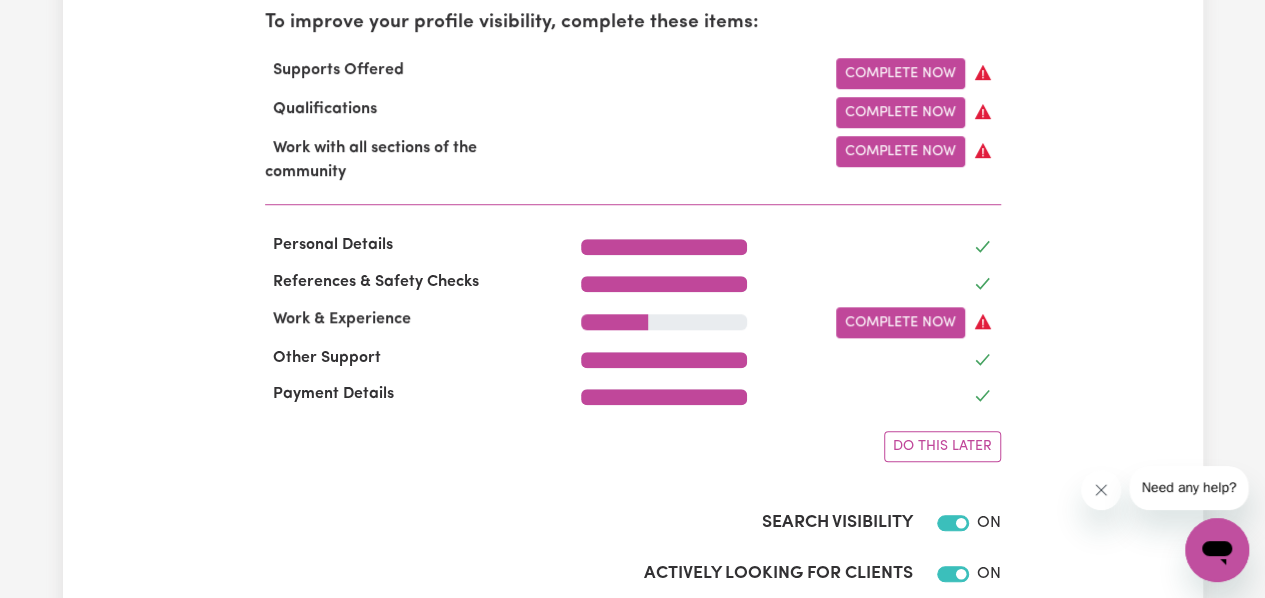scroll, scrollTop: 703, scrollLeft: 0, axis: vertical 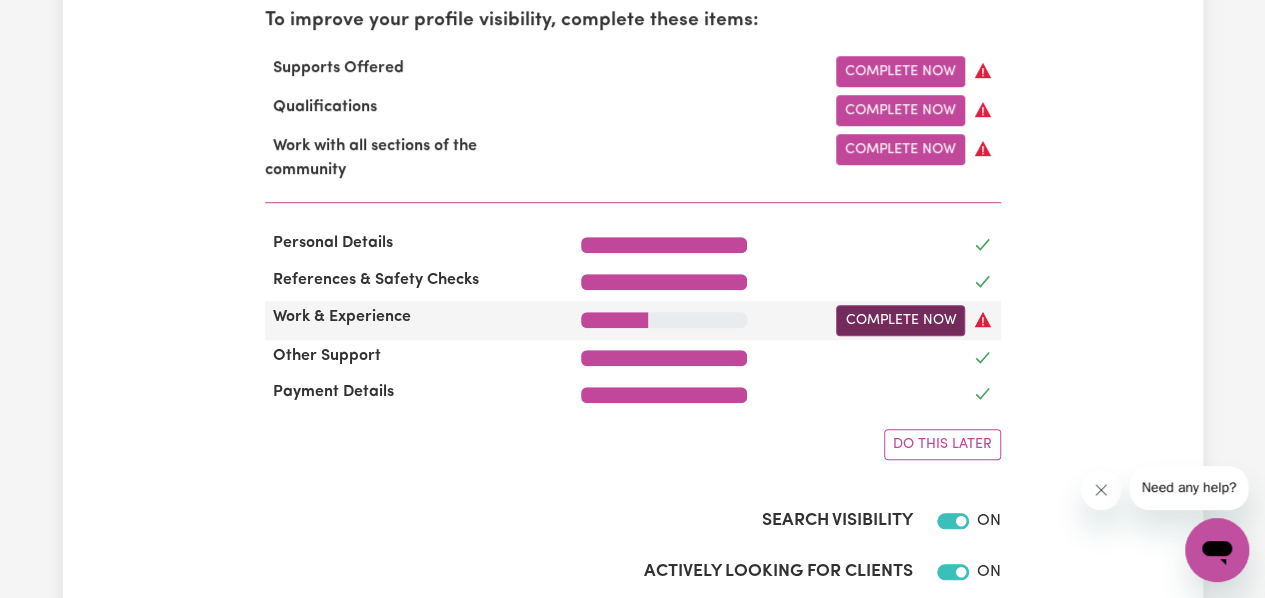 click on "Complete Now" at bounding box center [900, 320] 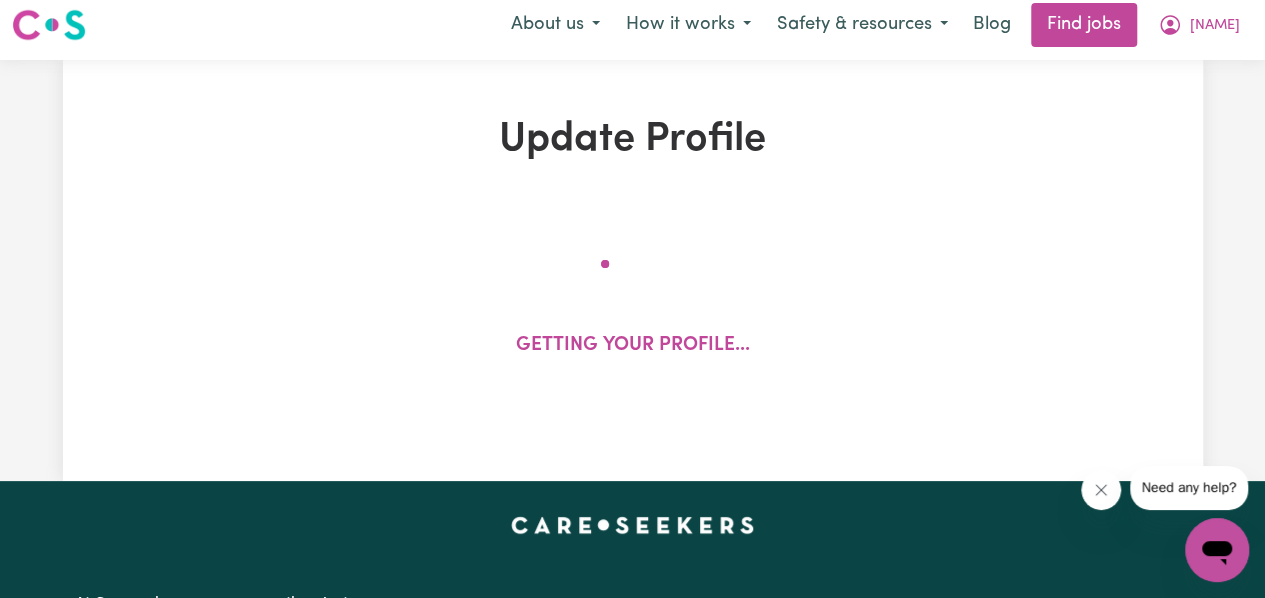 scroll, scrollTop: 0, scrollLeft: 0, axis: both 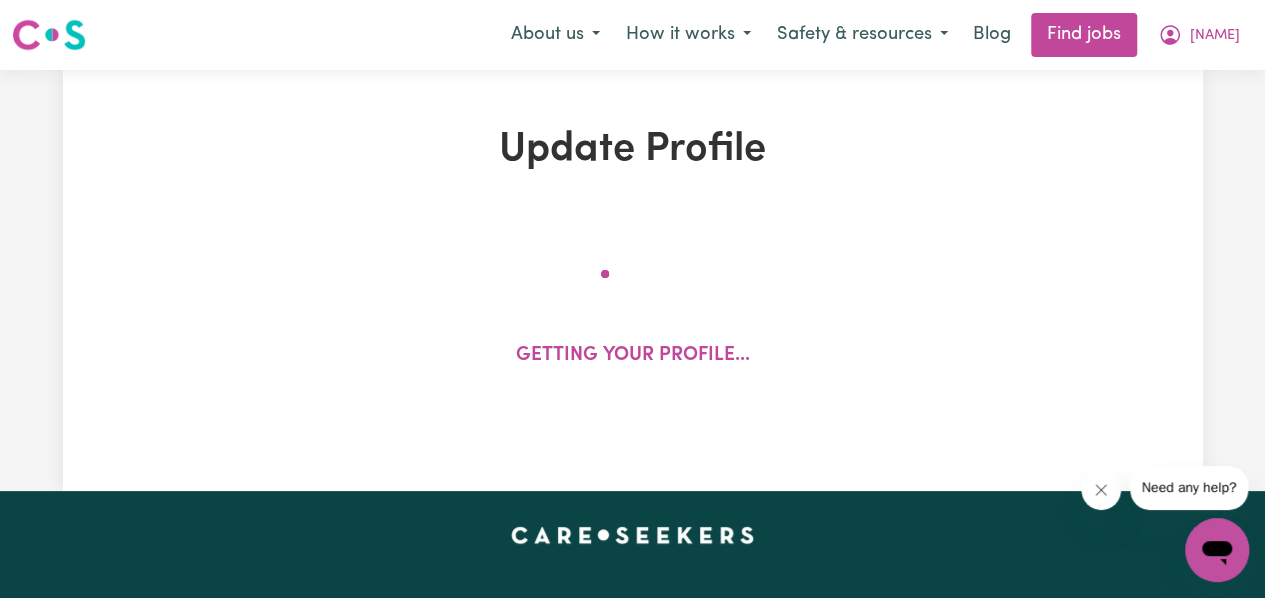select on "2022" 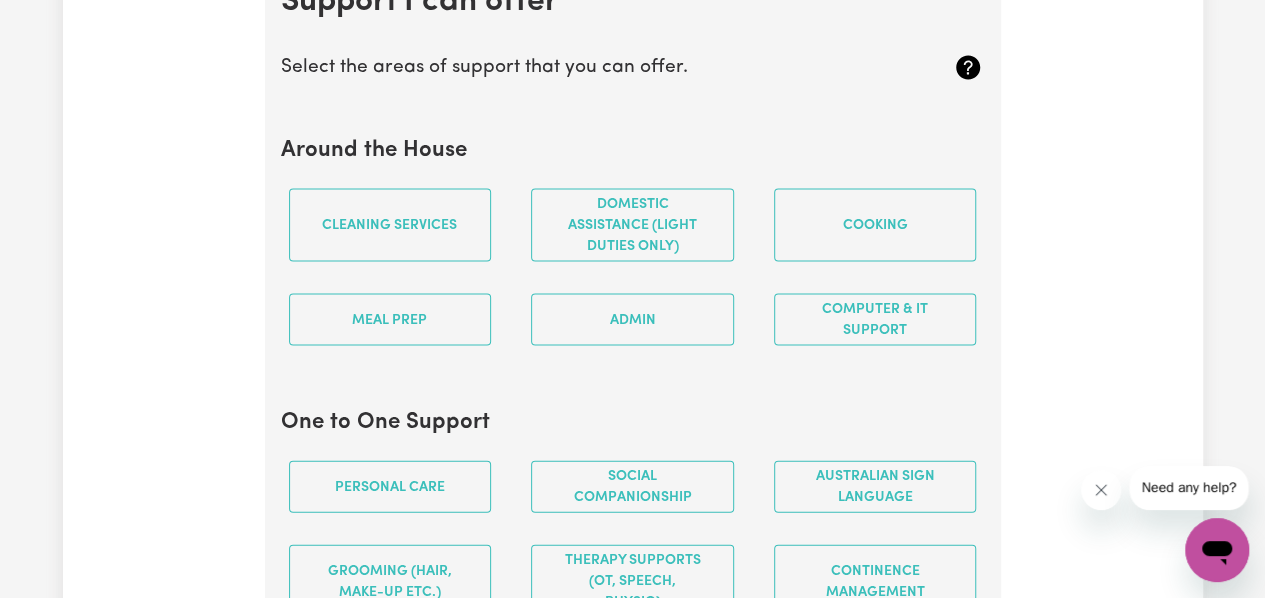 scroll, scrollTop: 1945, scrollLeft: 0, axis: vertical 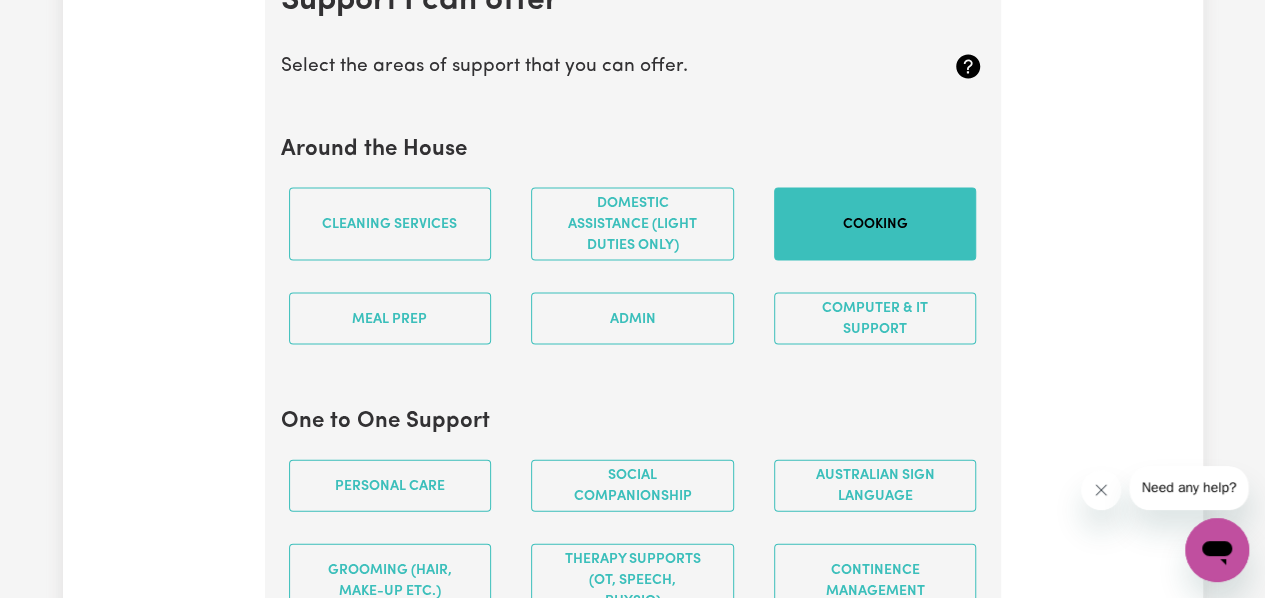 click on "Cooking" at bounding box center [875, 224] 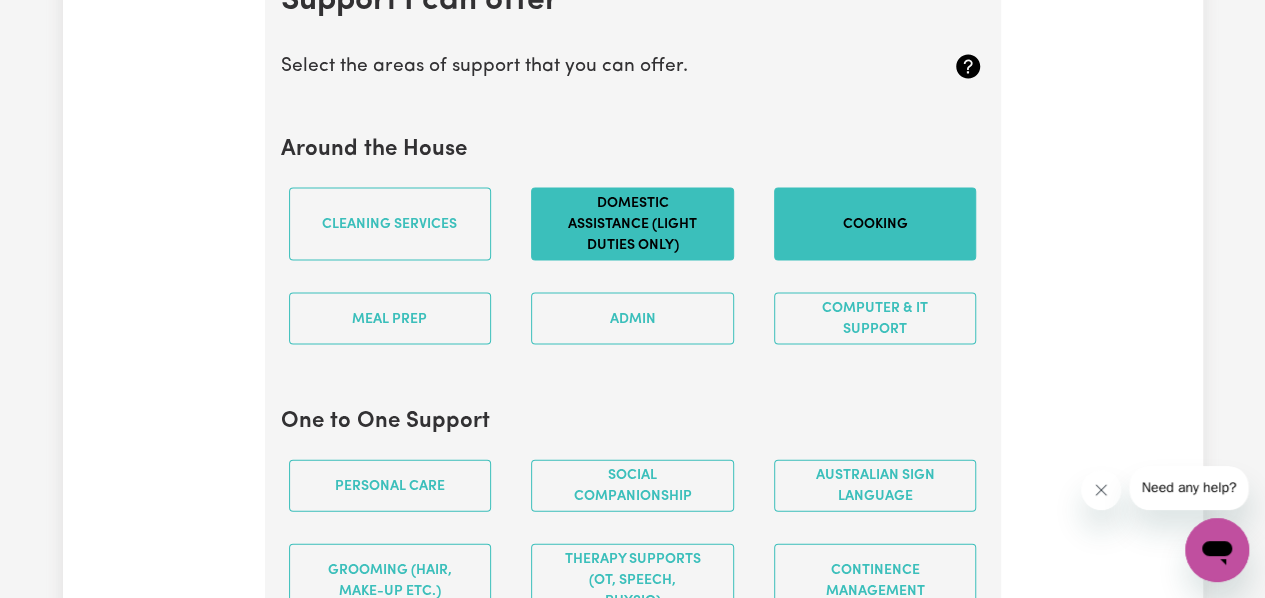 click on "Domestic assistance (light duties only)" at bounding box center (632, 224) 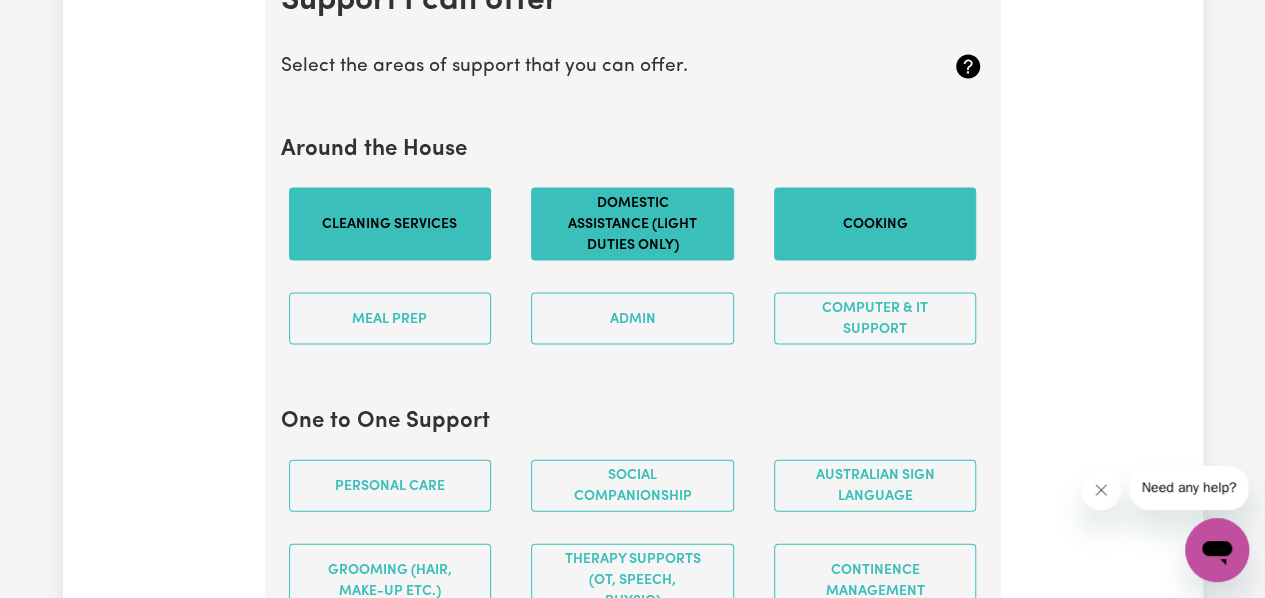 click on "Cleaning services" at bounding box center [390, 224] 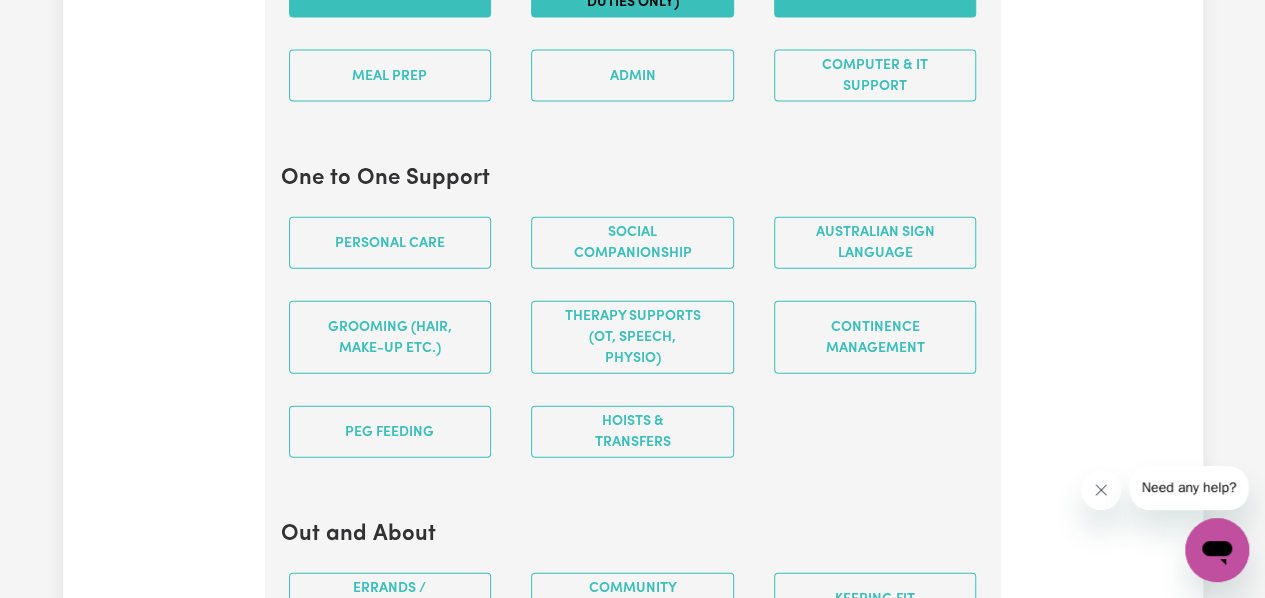 scroll, scrollTop: 2195, scrollLeft: 0, axis: vertical 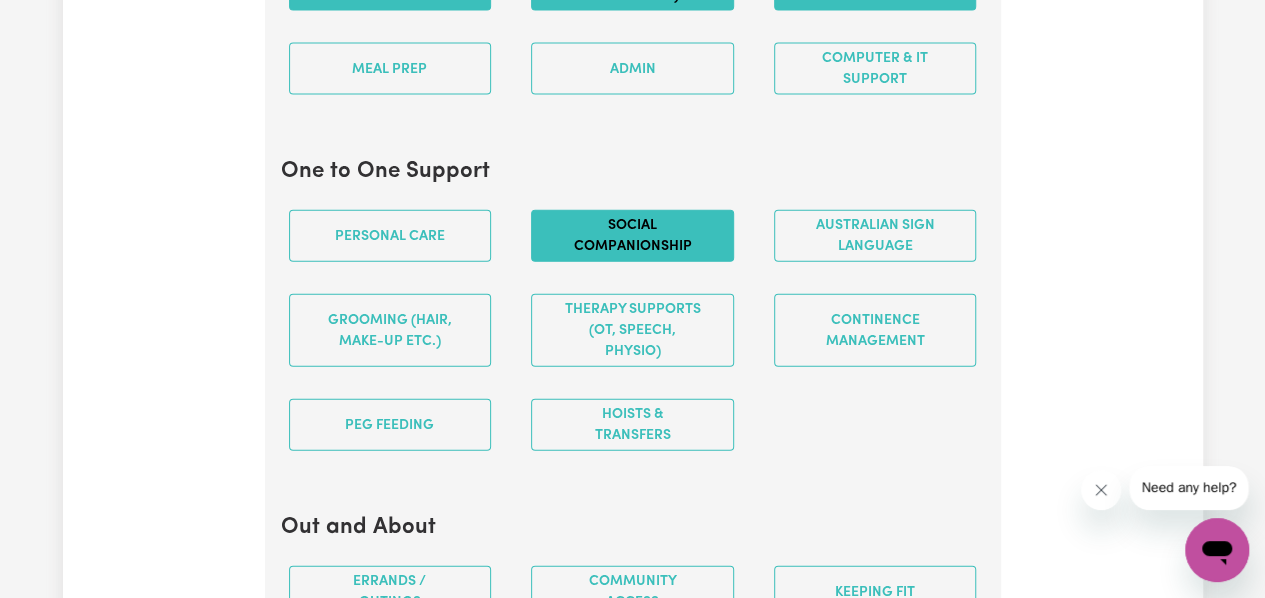 click on "Social companionship" at bounding box center (632, 236) 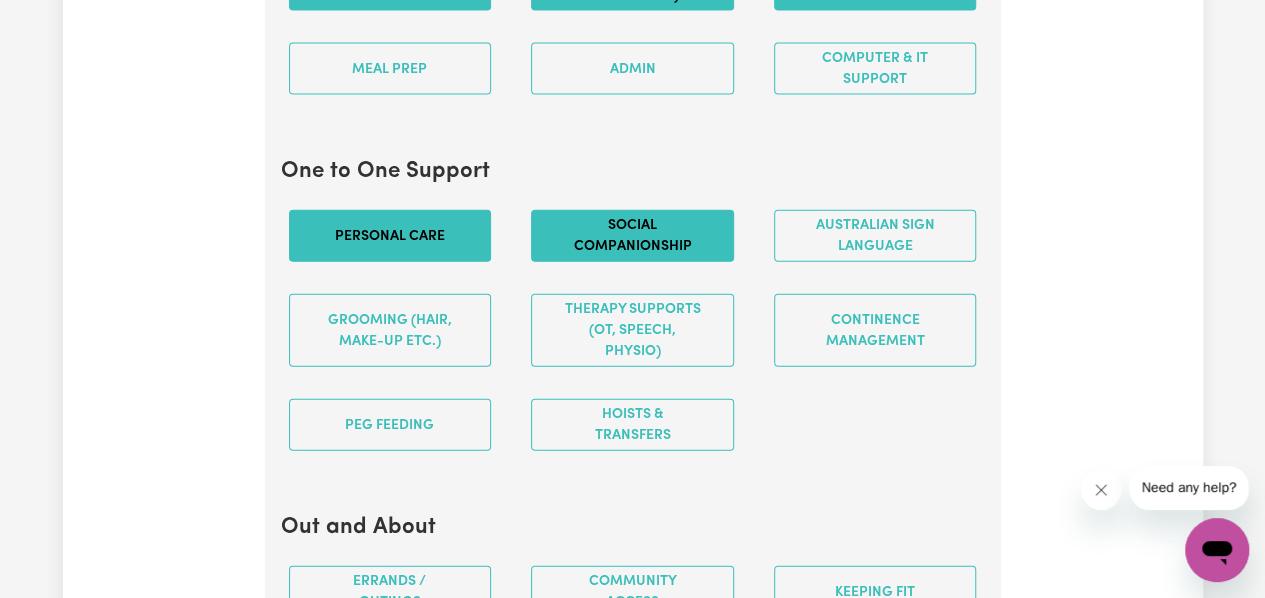 click on "Personal care" at bounding box center (390, 236) 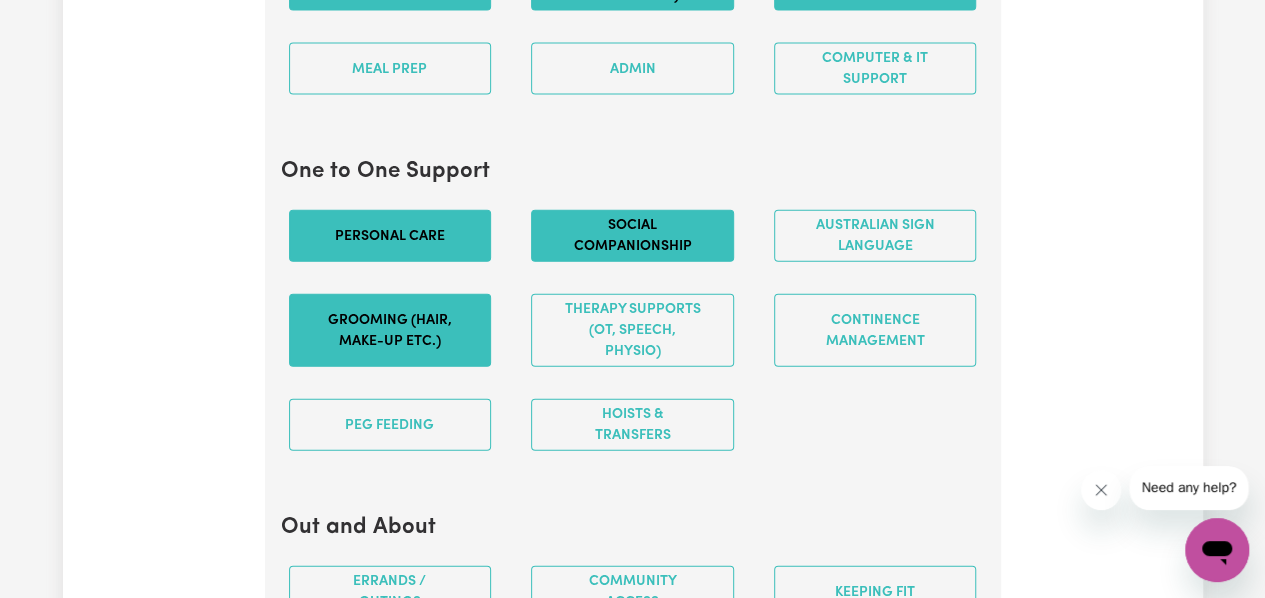 click on "Grooming (hair, make-up etc.)" at bounding box center [390, 330] 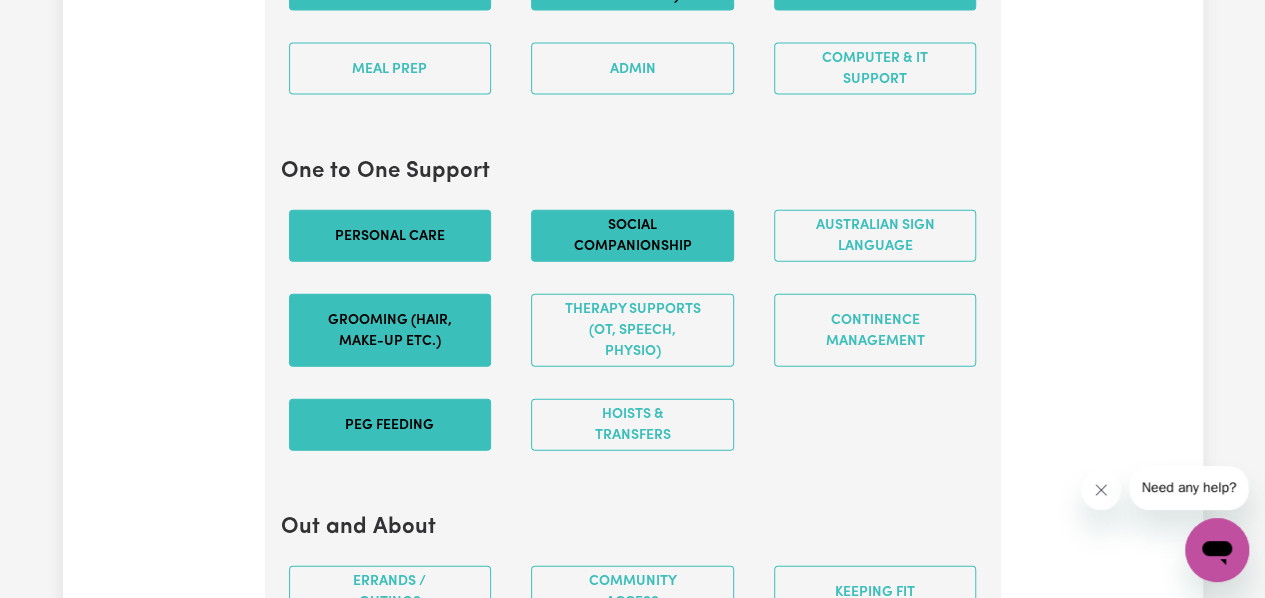 click on "PEG feeding" at bounding box center (390, 425) 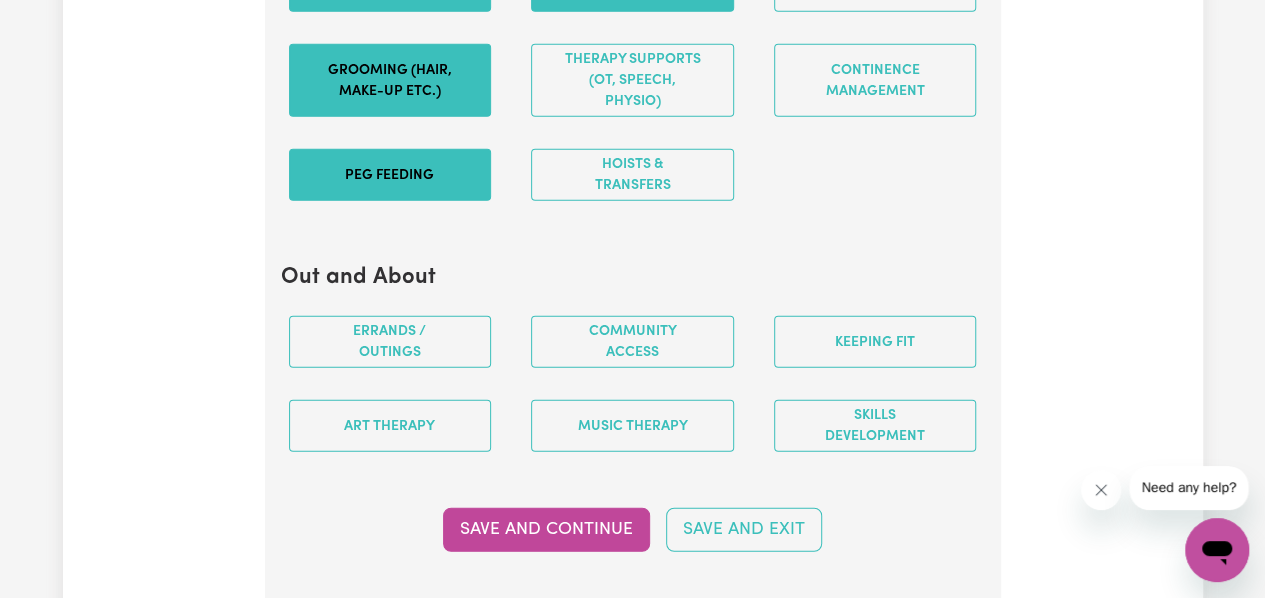 scroll, scrollTop: 2444, scrollLeft: 0, axis: vertical 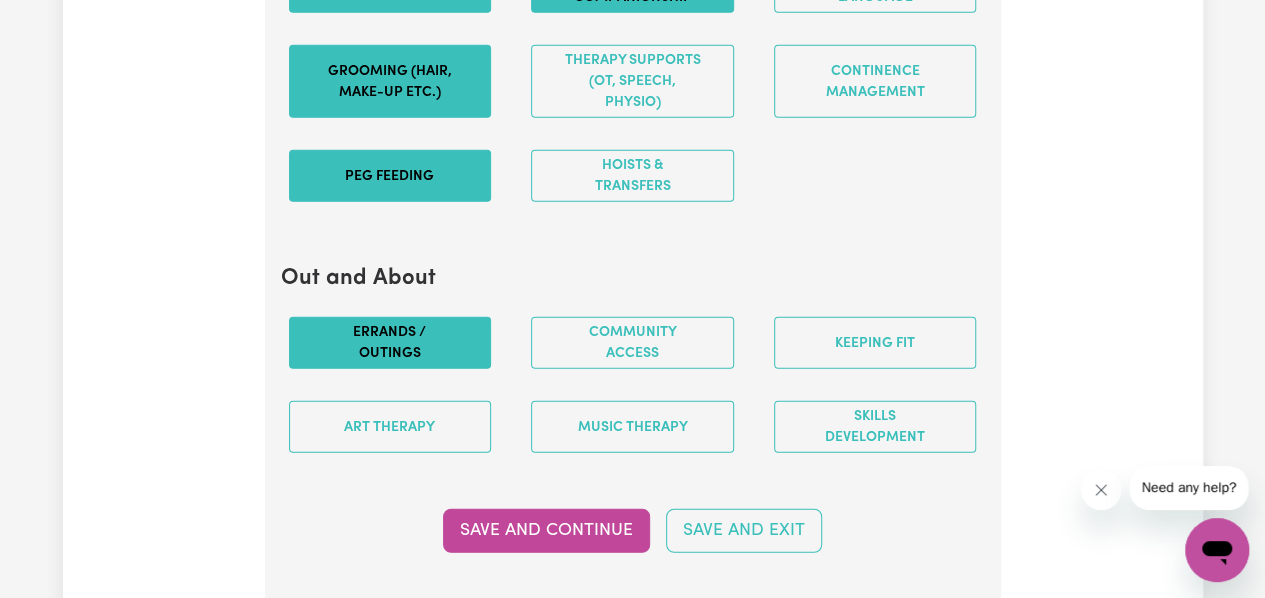 click on "Errands / Outings" at bounding box center [390, 343] 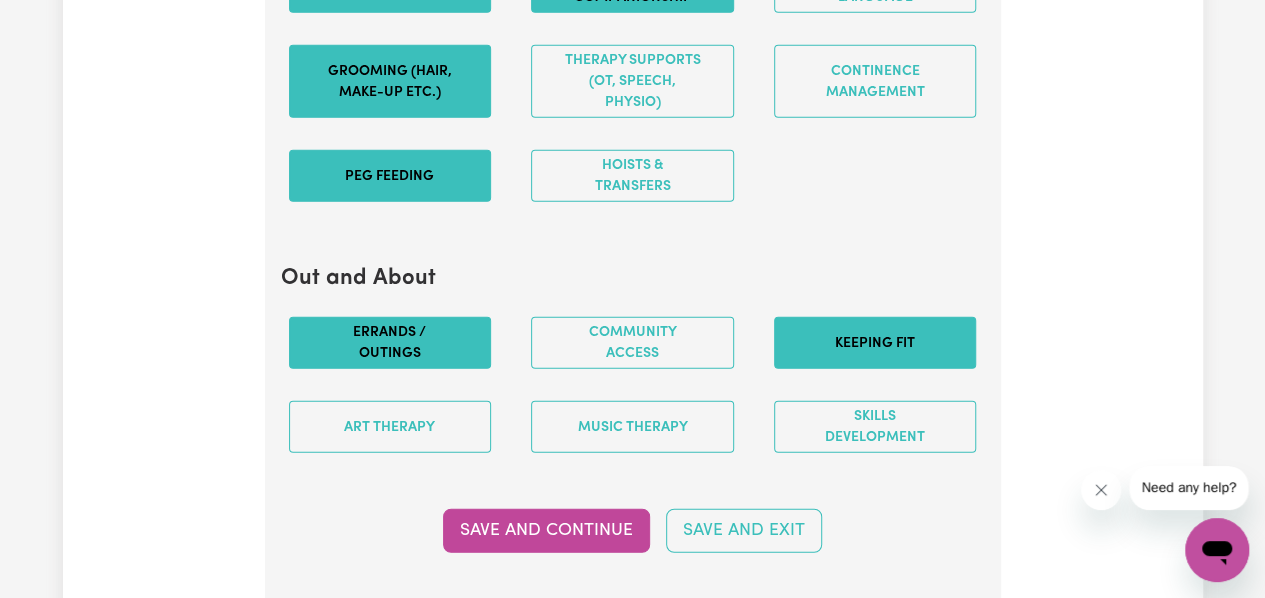 click on "Keeping fit" at bounding box center [875, 343] 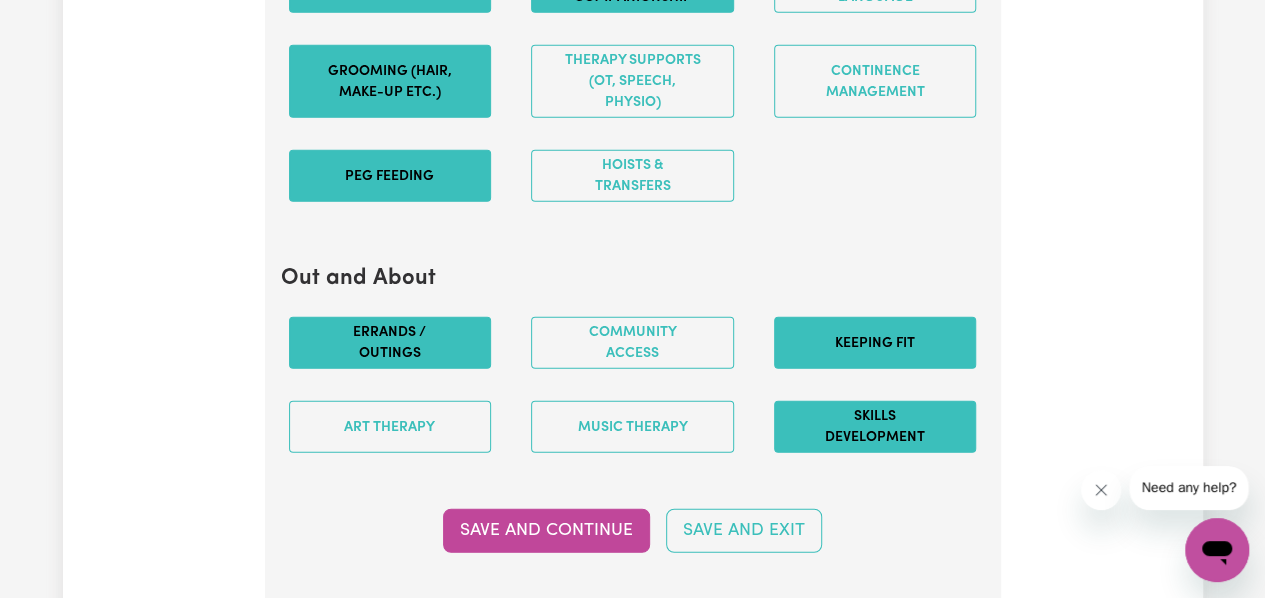 click on "Skills Development" at bounding box center (875, 427) 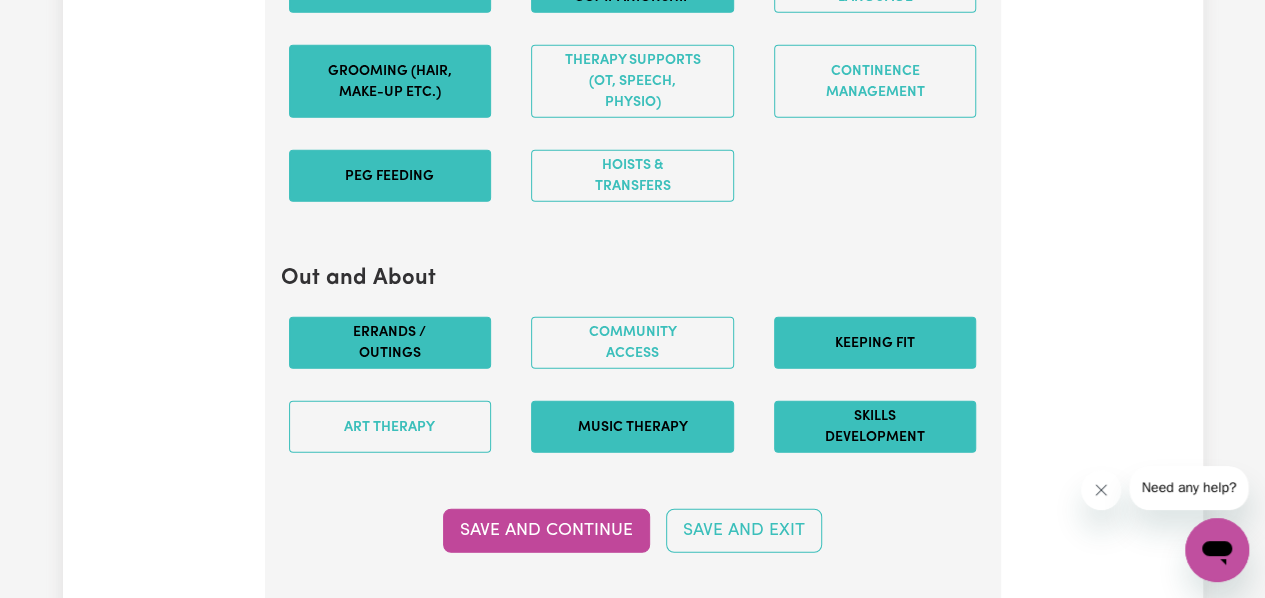 click on "Music therapy" at bounding box center (632, 427) 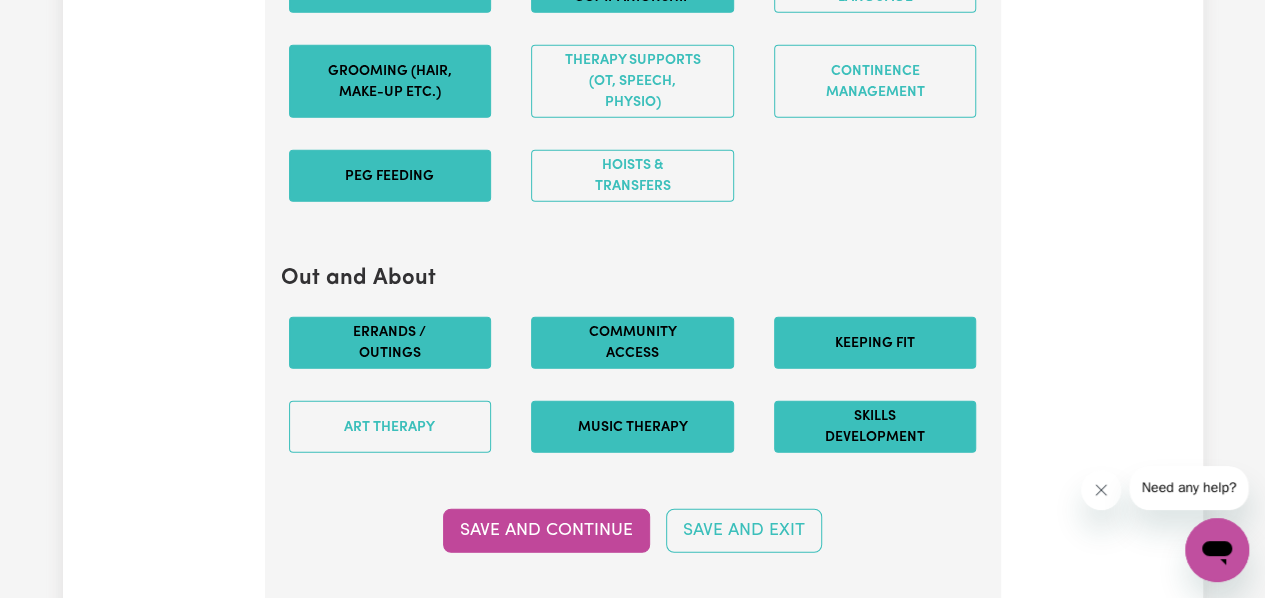 click on "Community access" at bounding box center [632, 343] 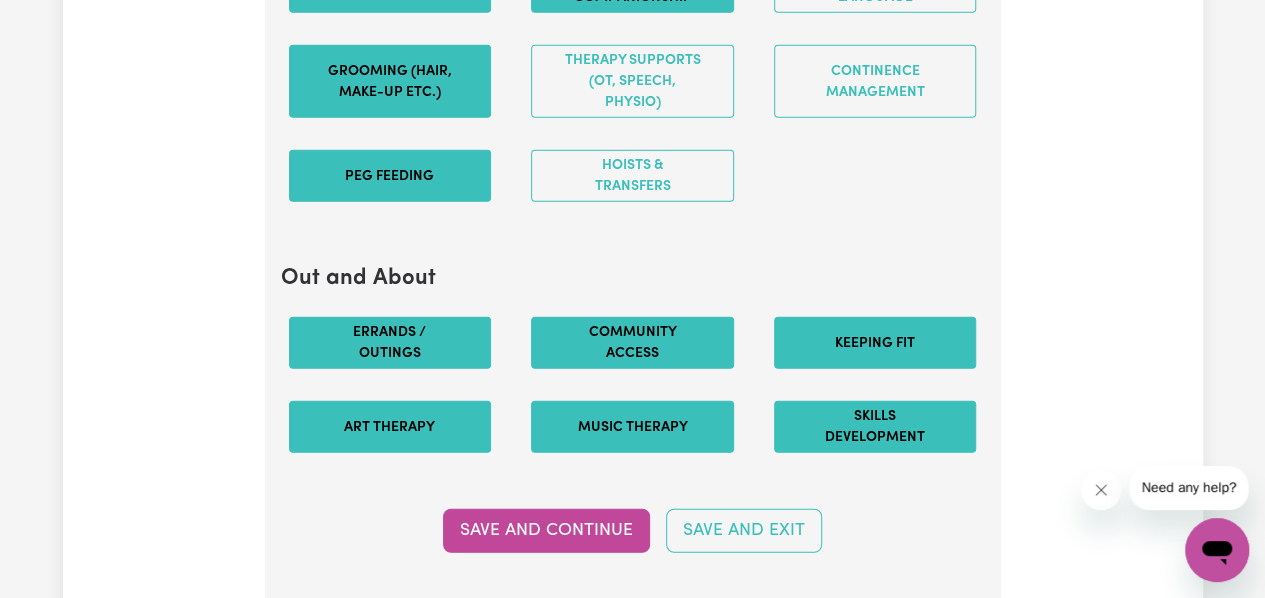 click on "Art therapy" at bounding box center (390, 427) 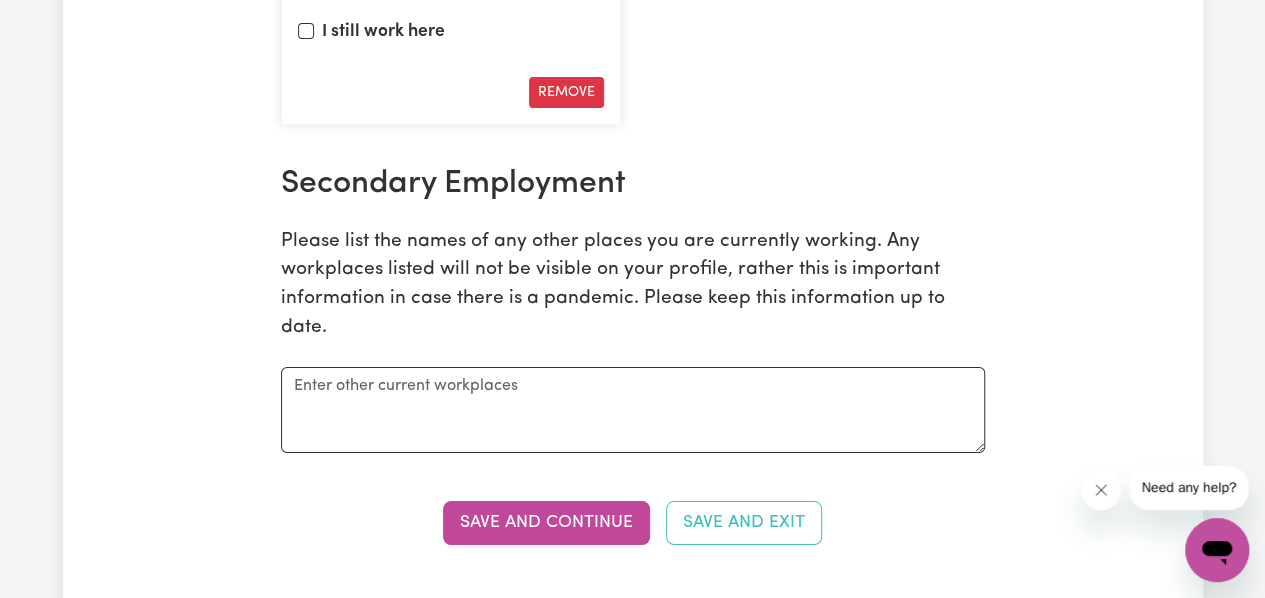 scroll, scrollTop: 3529, scrollLeft: 0, axis: vertical 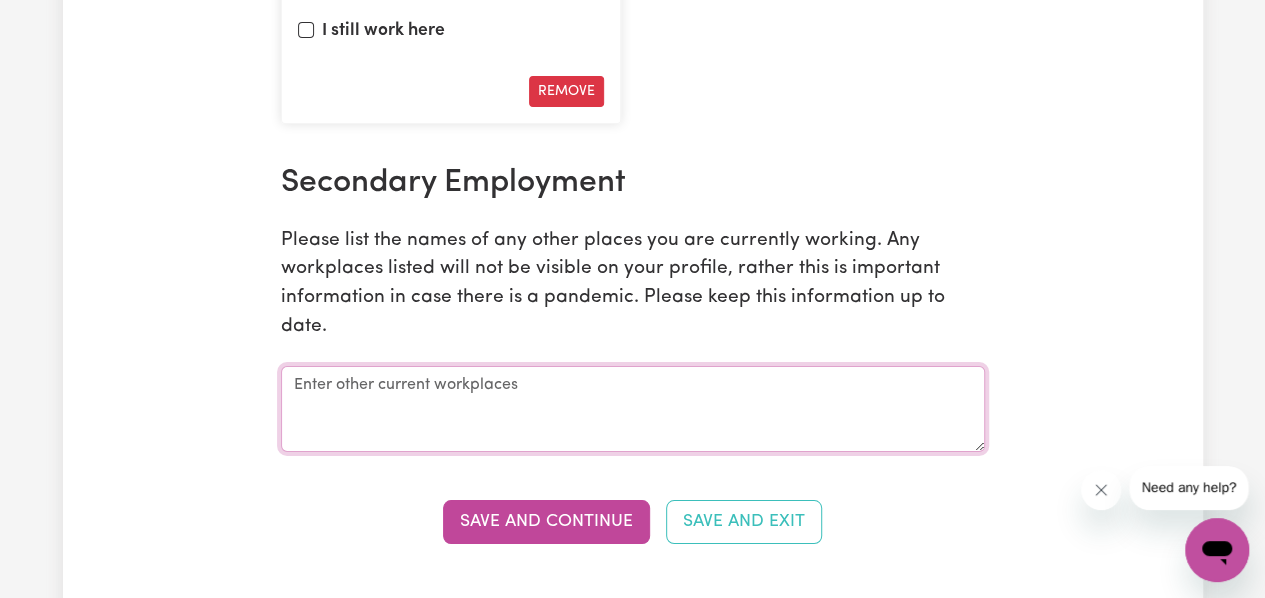 click at bounding box center [633, 409] 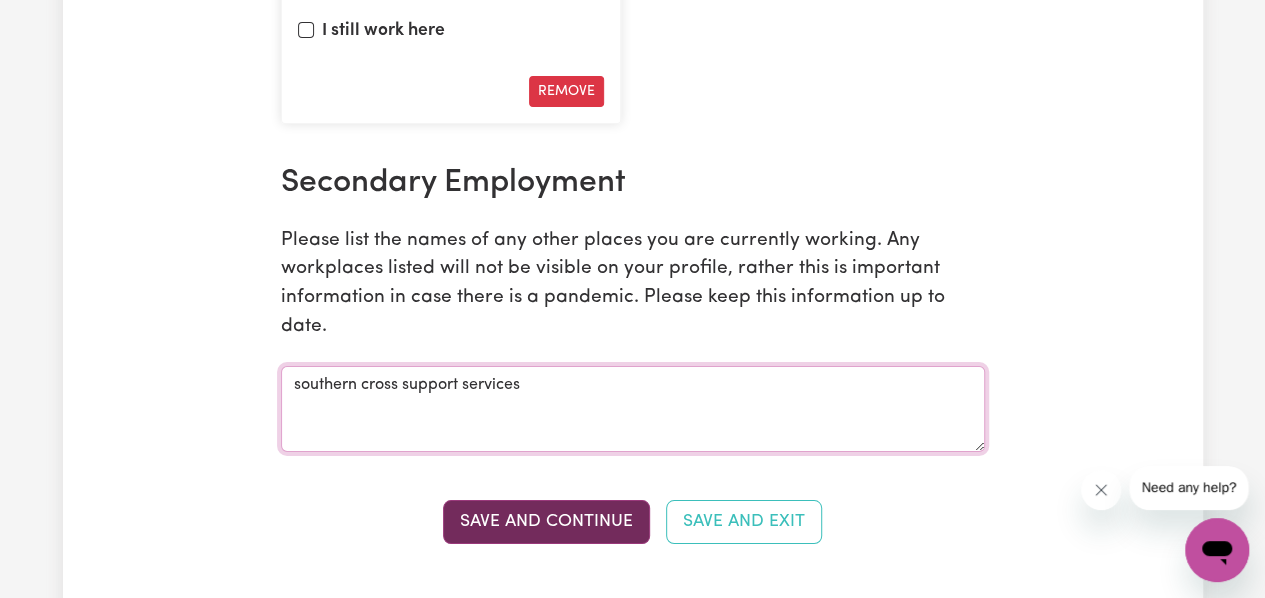 type on "southern cross support services" 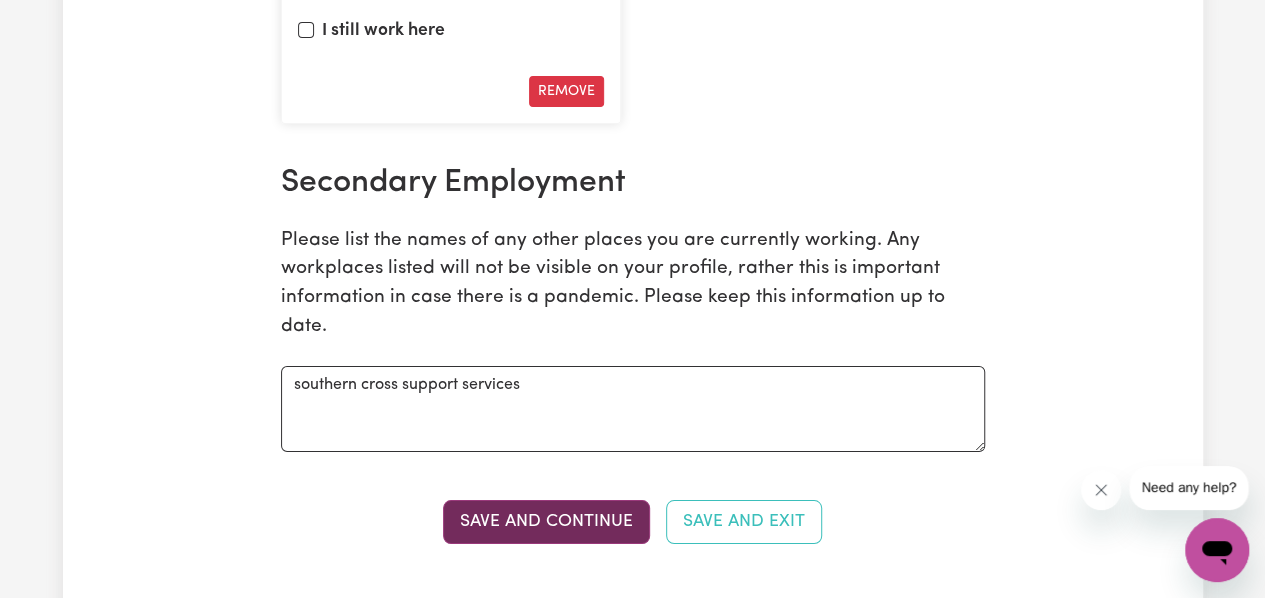 click on "Save and Continue" at bounding box center [546, 522] 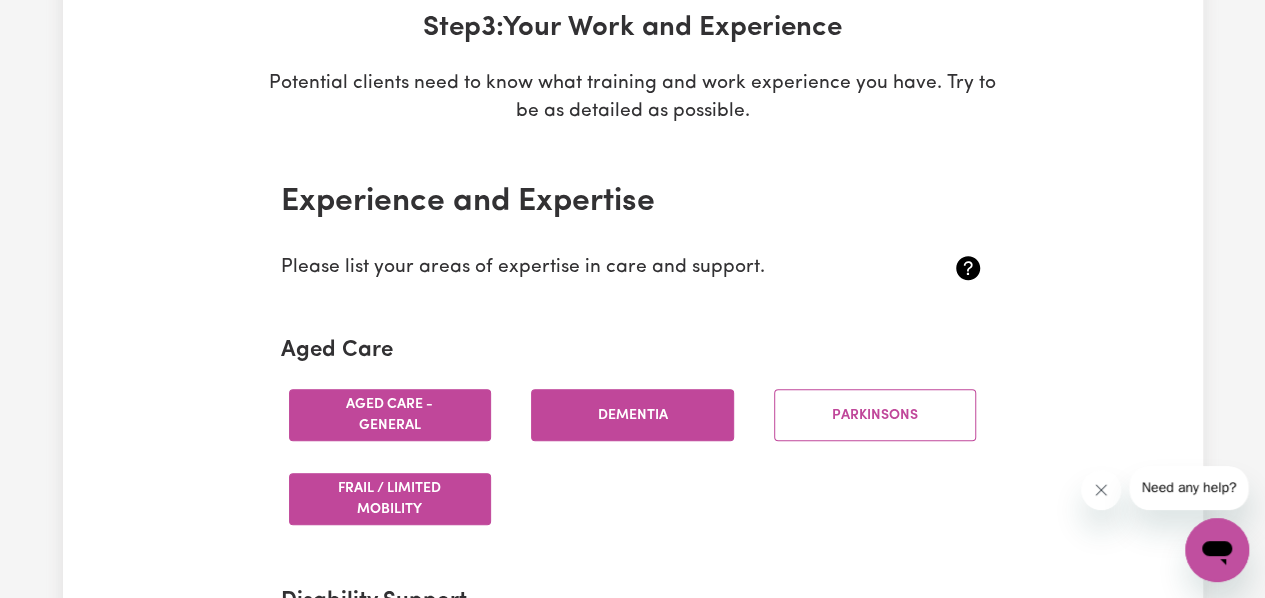 scroll, scrollTop: 0, scrollLeft: 0, axis: both 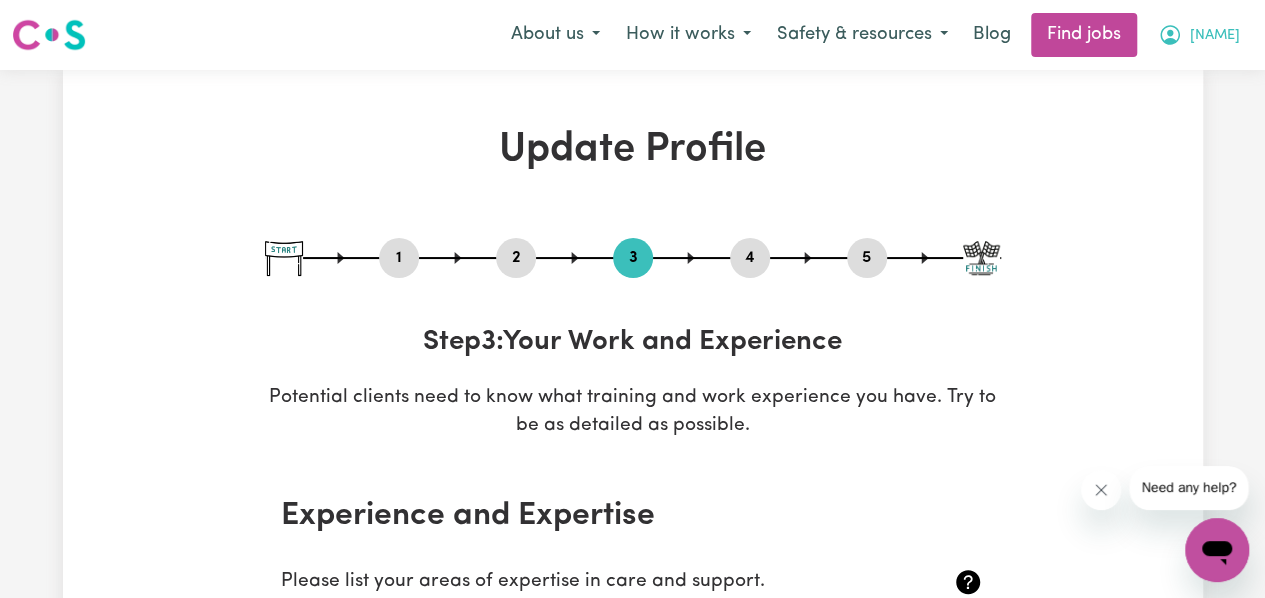 click on "[NAME]" at bounding box center [1215, 36] 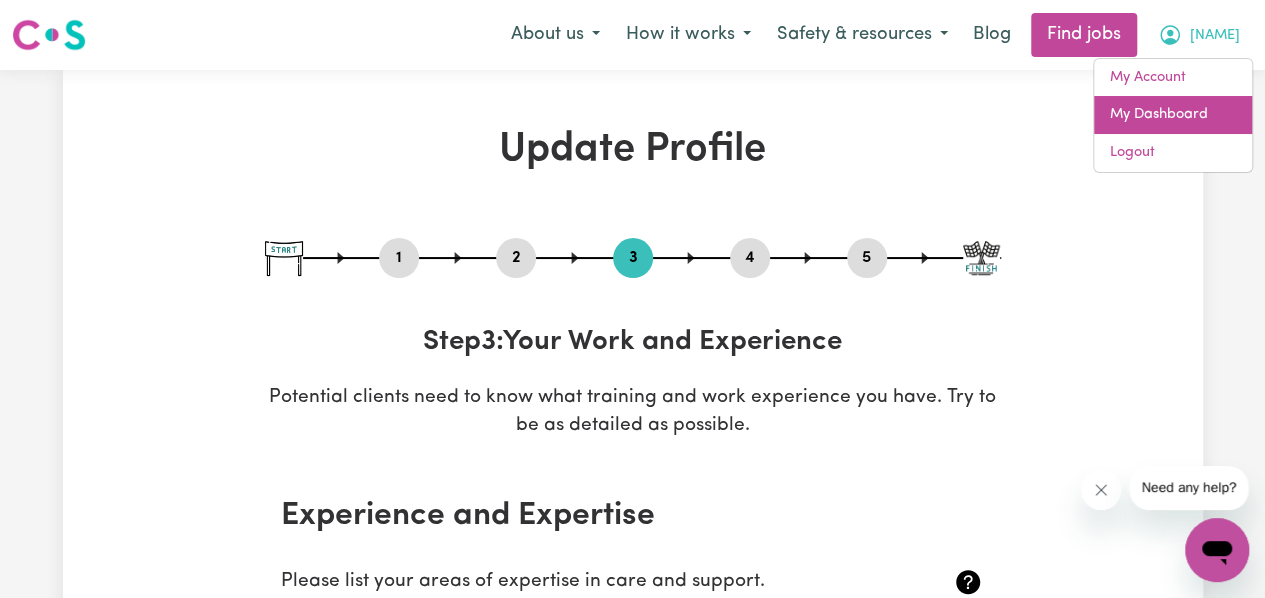 click on "My Dashboard" at bounding box center (1173, 115) 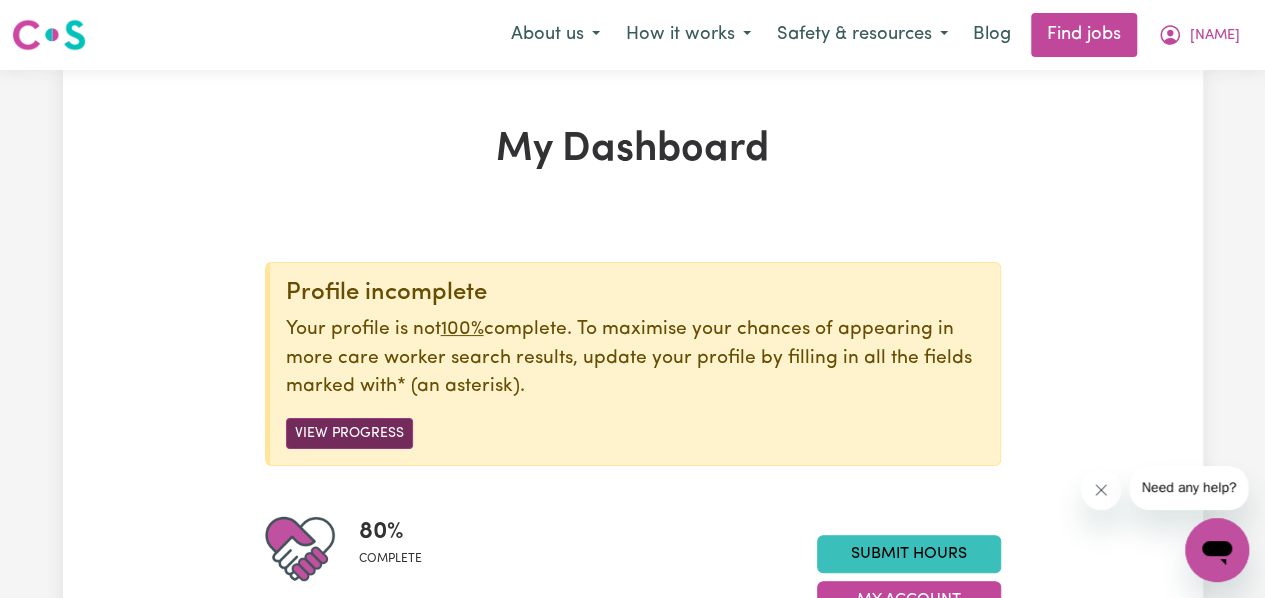 click on "View Progress" at bounding box center (349, 433) 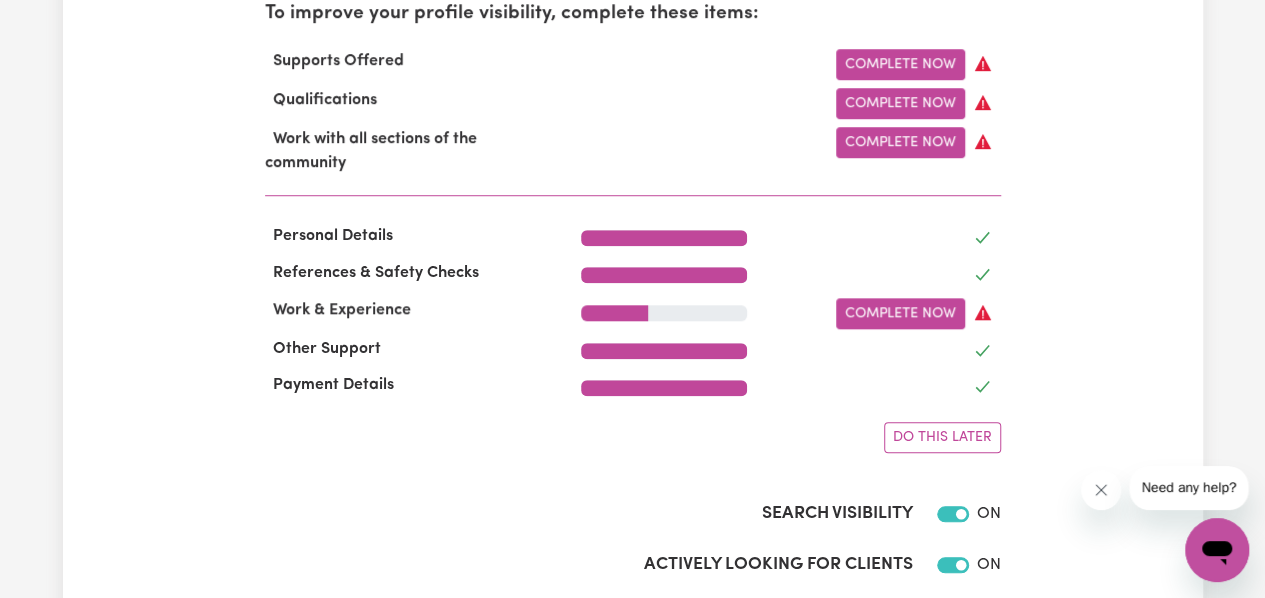 scroll, scrollTop: 719, scrollLeft: 0, axis: vertical 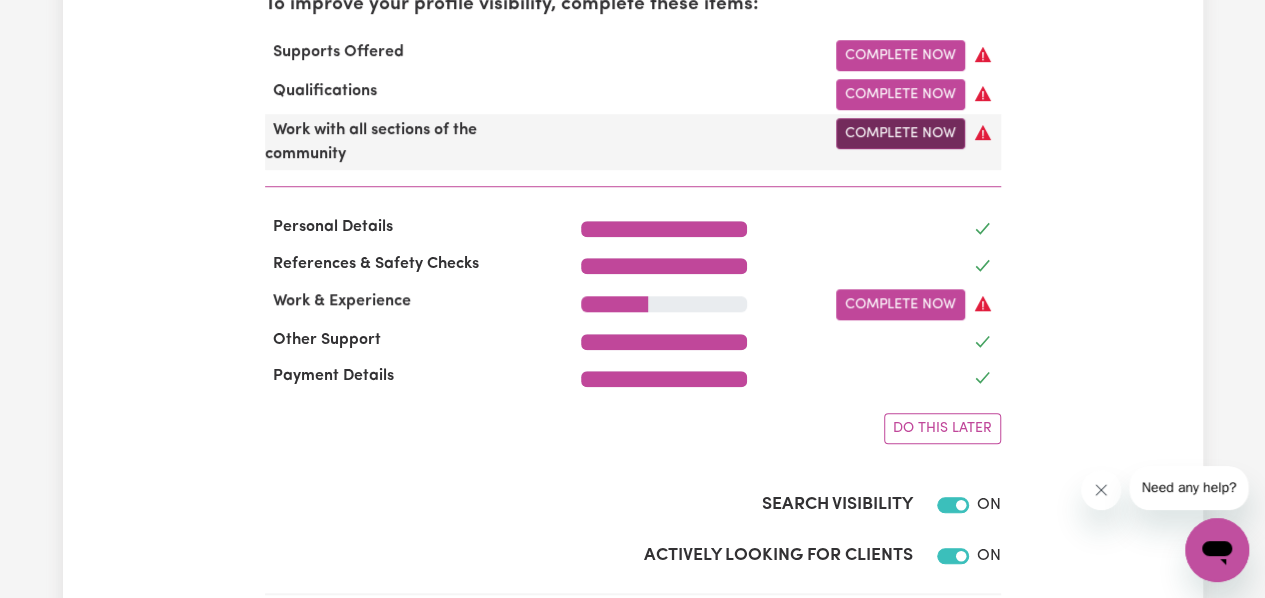 click on "Complete Now" at bounding box center (900, 133) 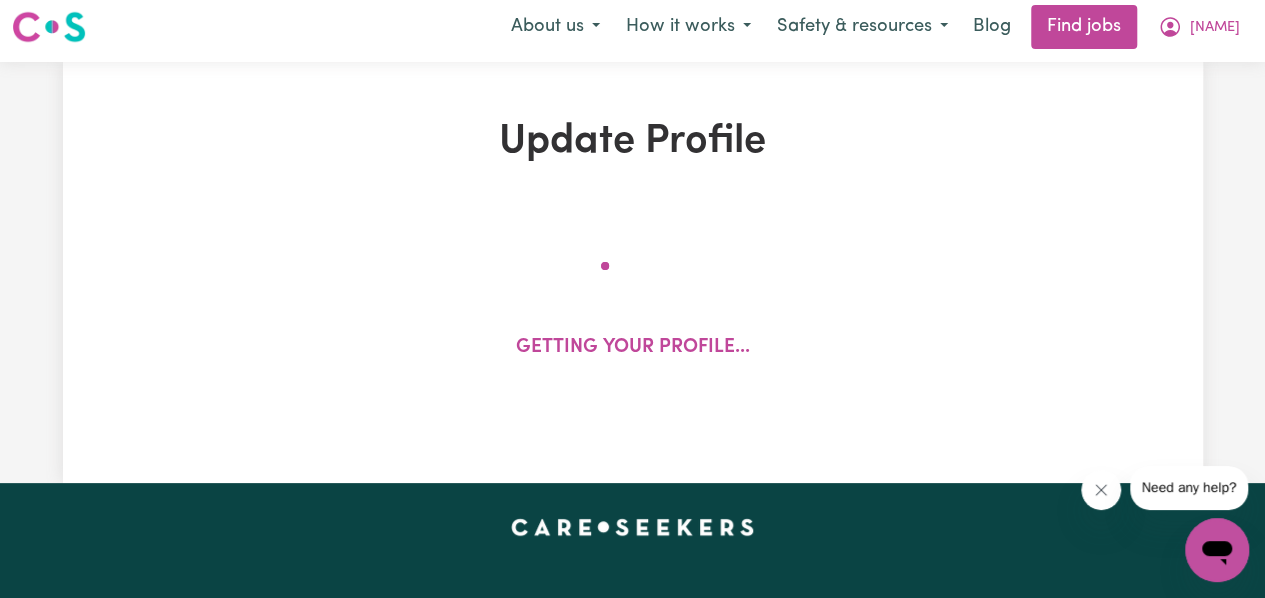 scroll, scrollTop: 0, scrollLeft: 0, axis: both 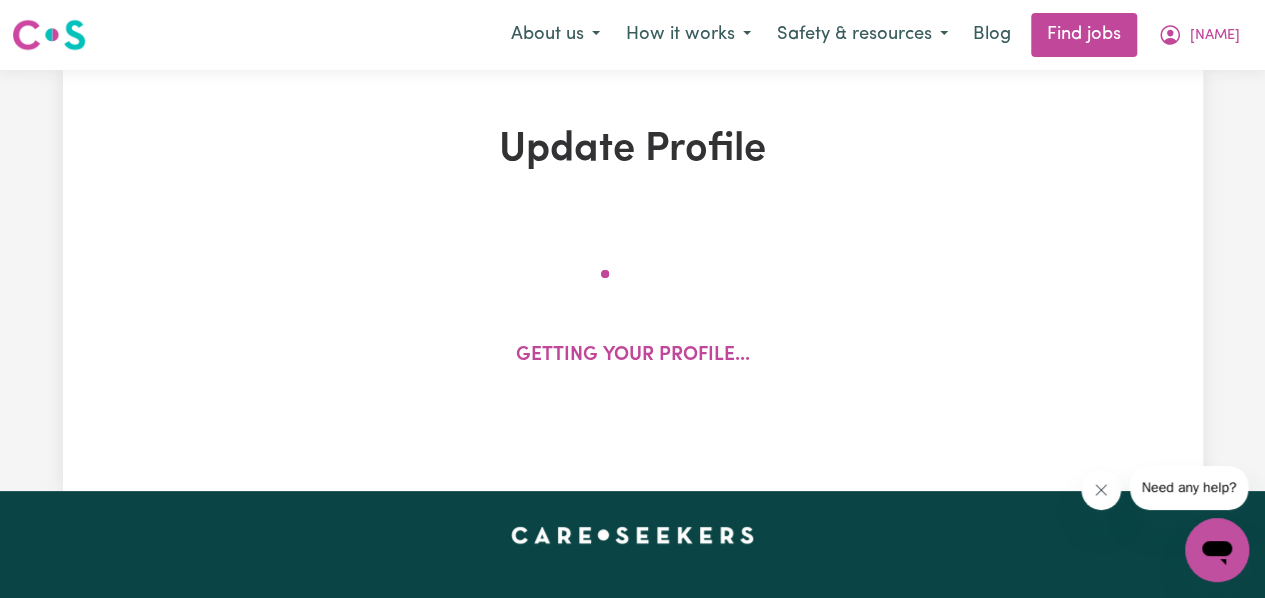select on "2022" 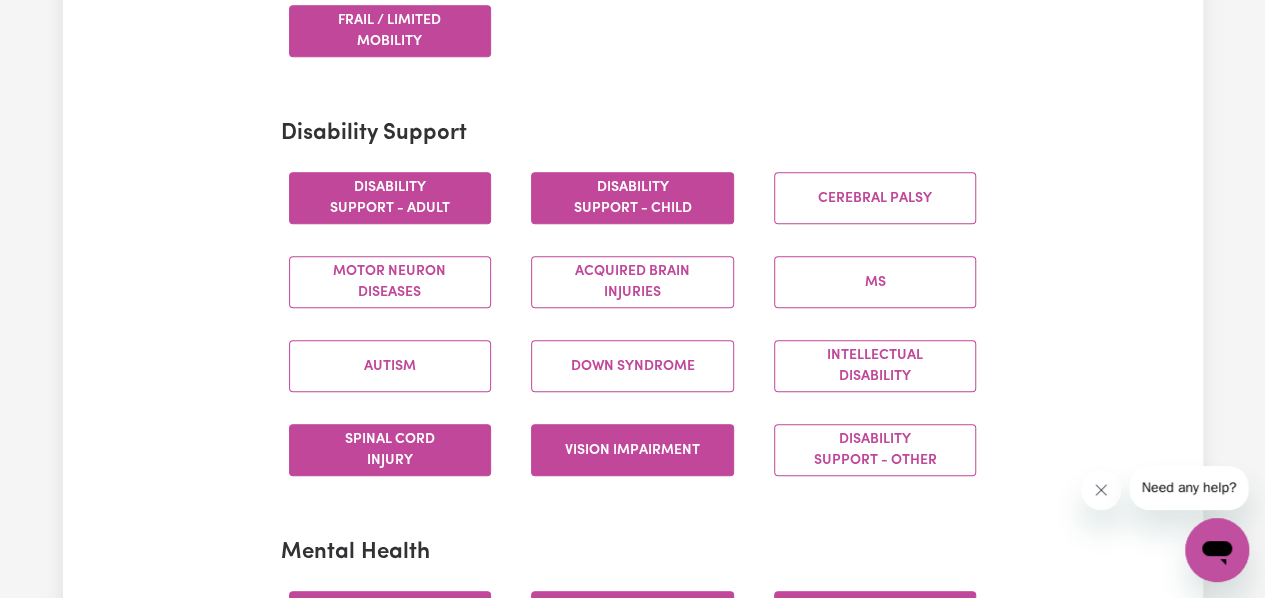 scroll, scrollTop: 785, scrollLeft: 0, axis: vertical 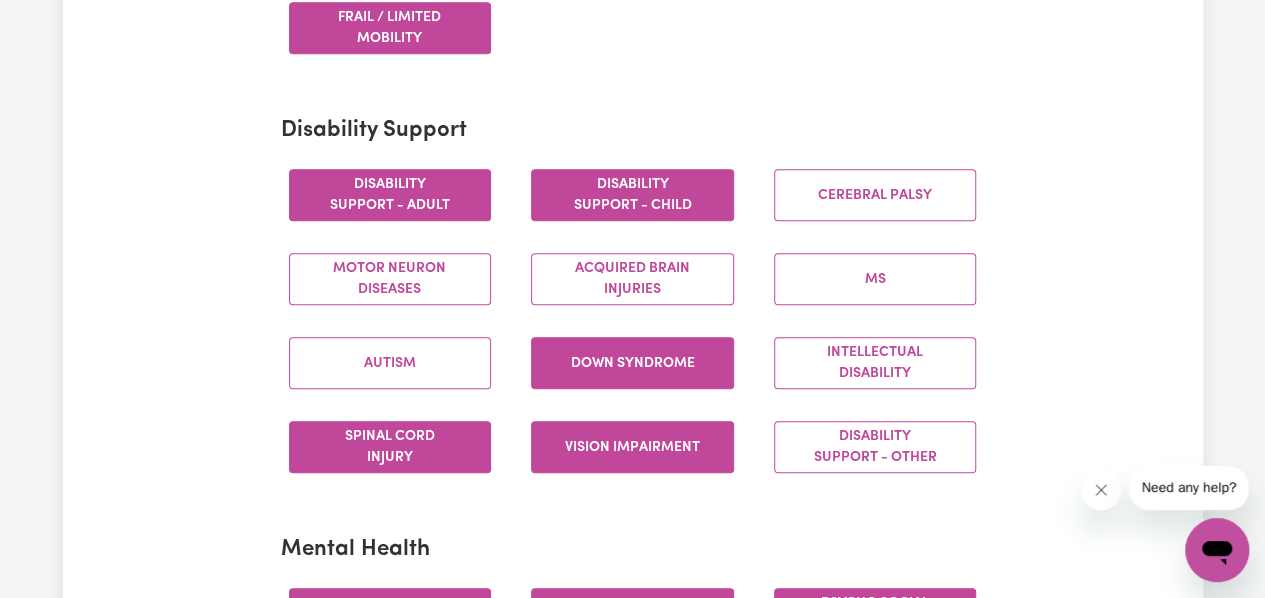 click on "Down syndrome" at bounding box center (632, 363) 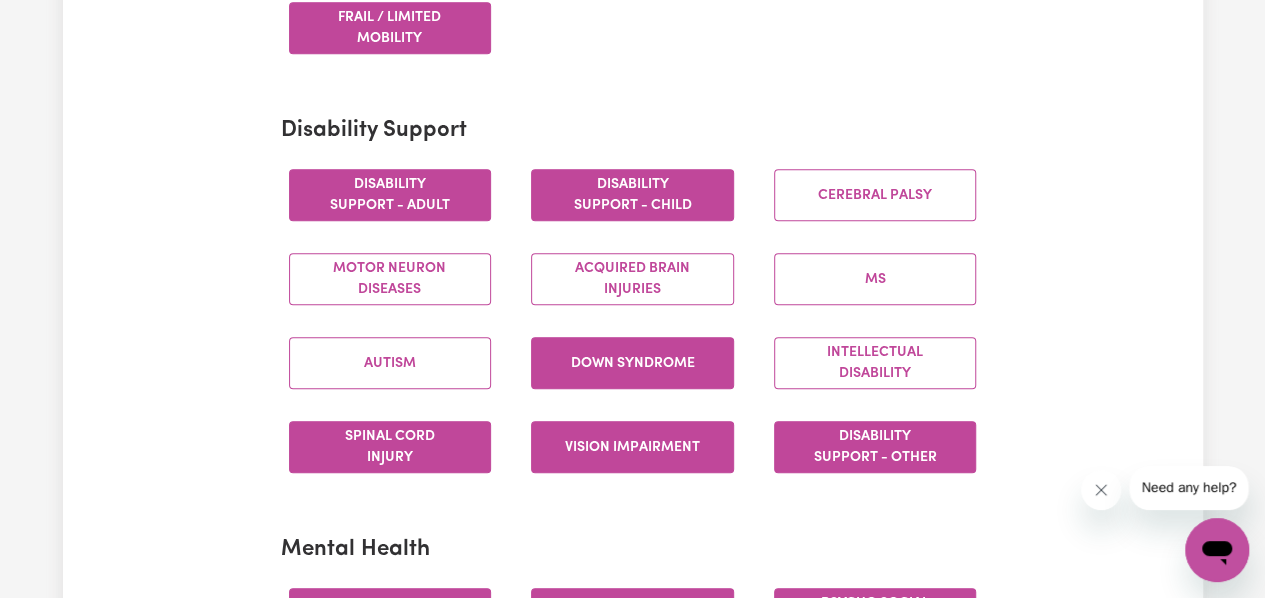 click on "Disability support - Other" at bounding box center [875, 447] 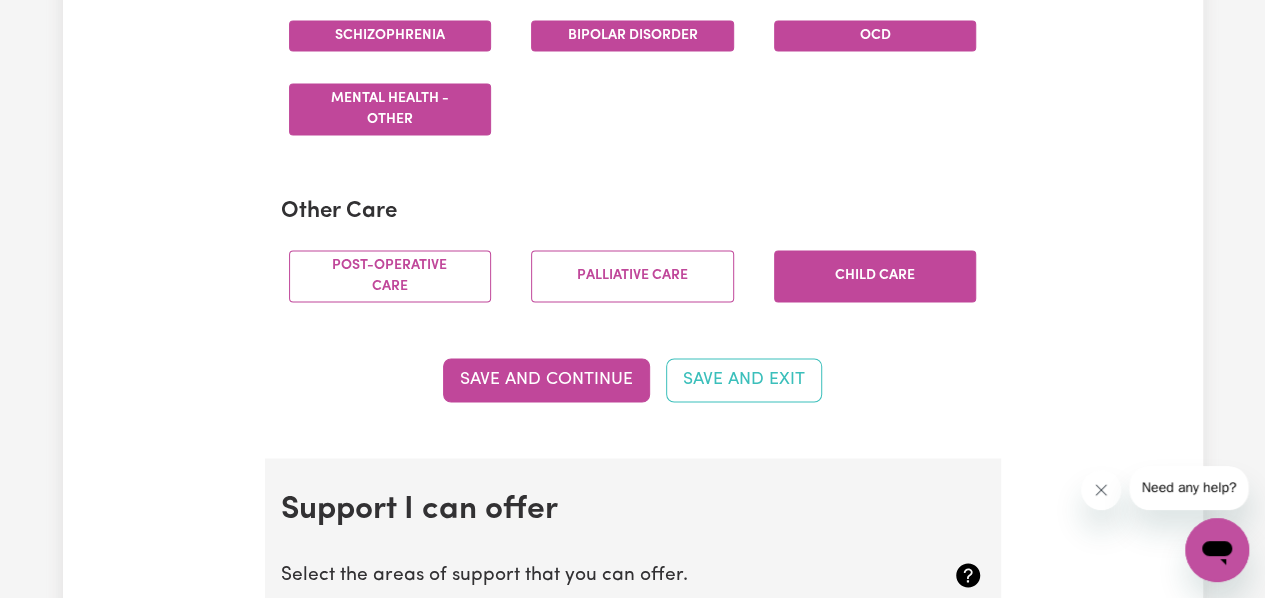 scroll, scrollTop: 1438, scrollLeft: 0, axis: vertical 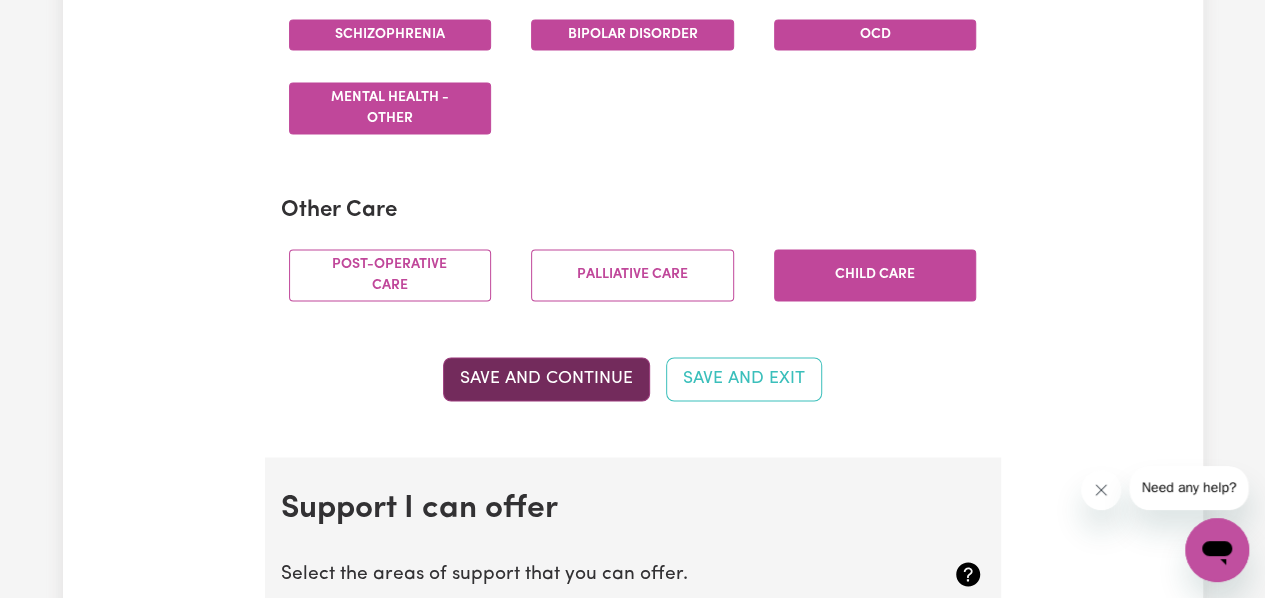 click on "Save and Continue" at bounding box center [546, 379] 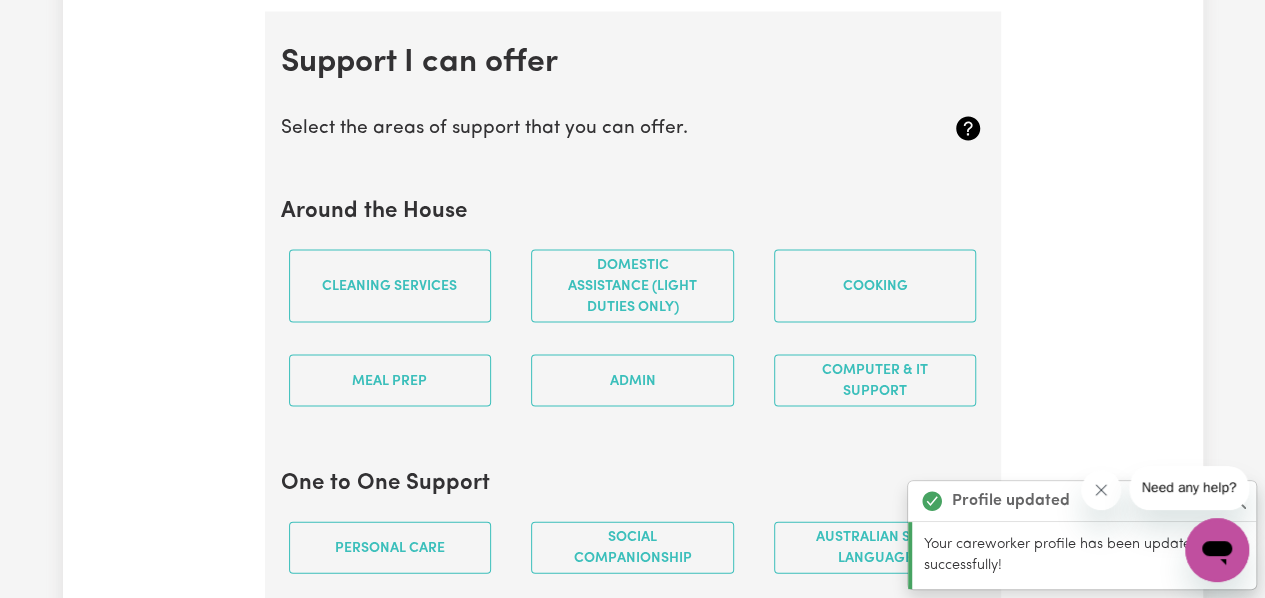 scroll, scrollTop: 1883, scrollLeft: 0, axis: vertical 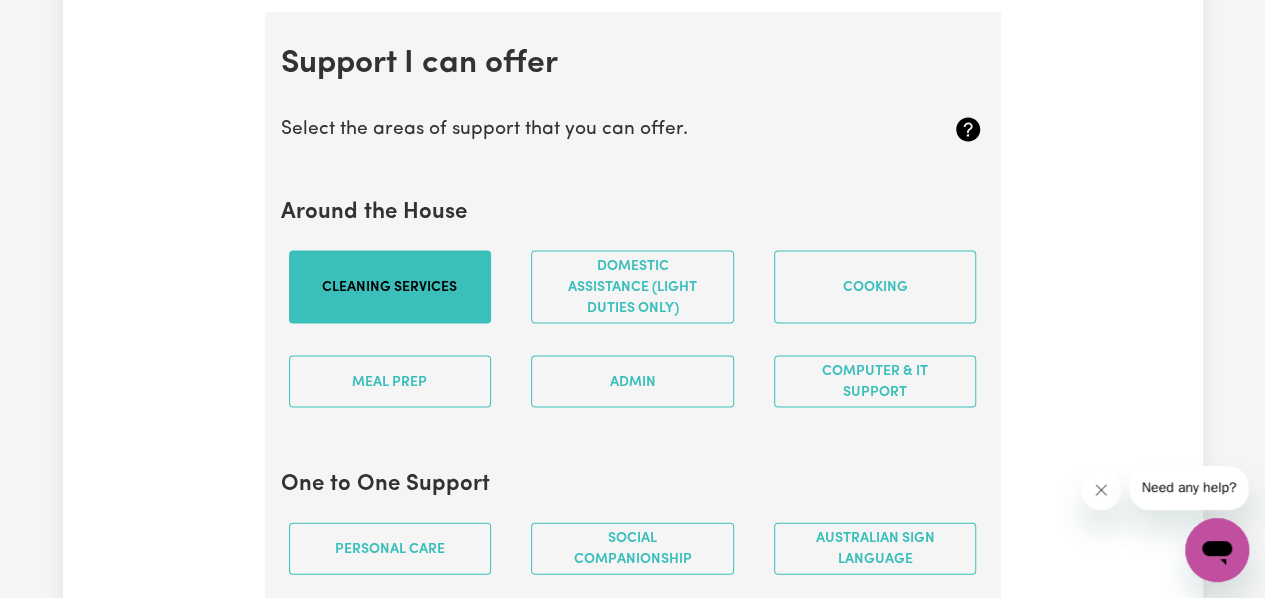 click on "Cleaning services" at bounding box center (390, 286) 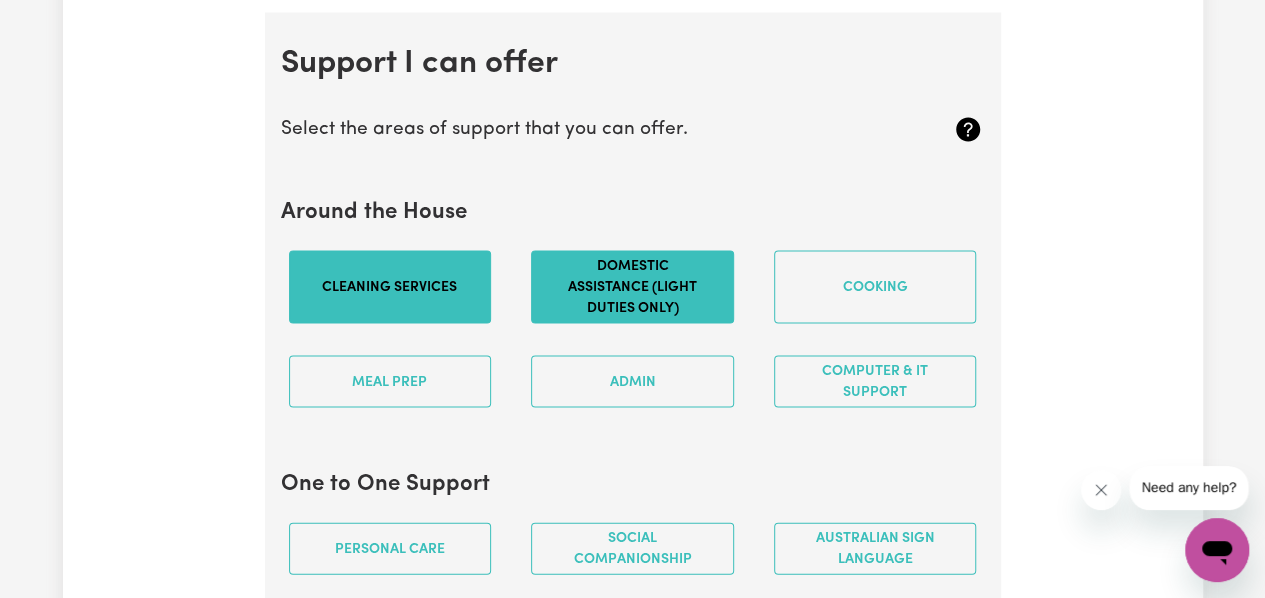 click on "Domestic assistance (light duties only)" at bounding box center [632, 286] 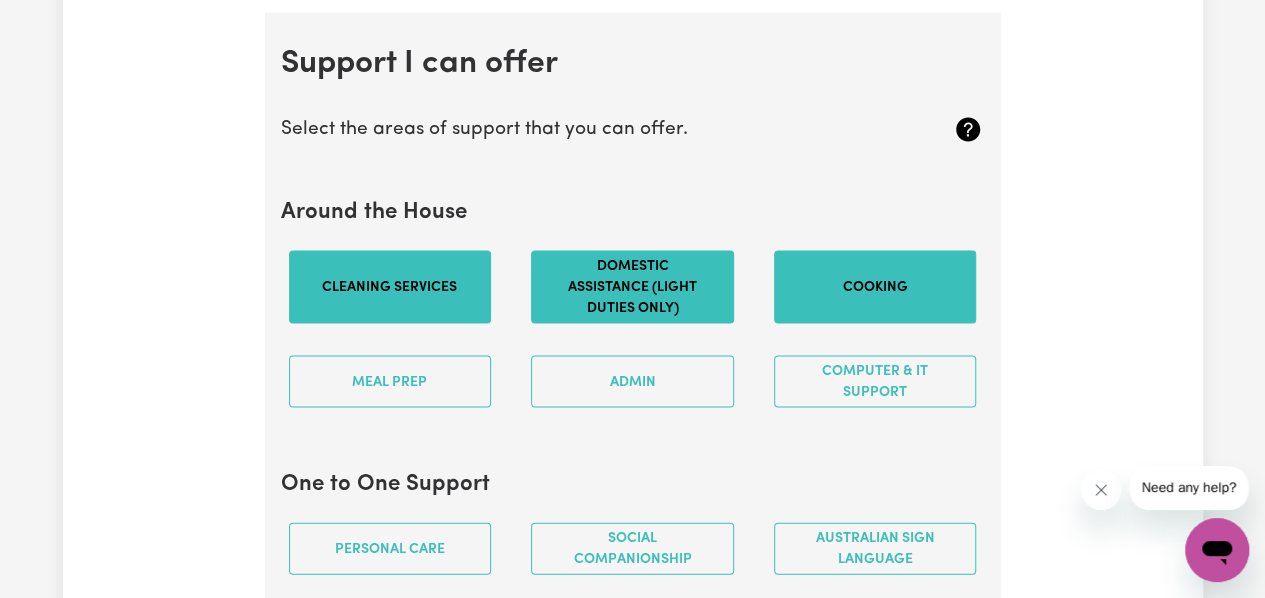 click on "Cooking" at bounding box center (875, 286) 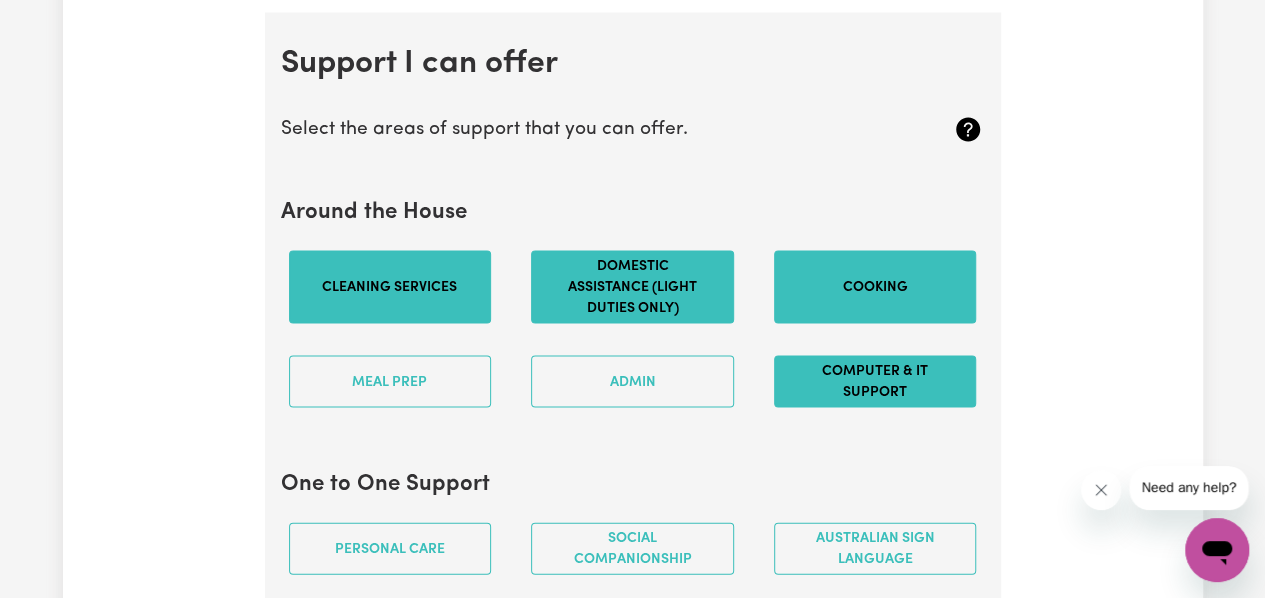 click on "Computer & IT Support" at bounding box center [875, 381] 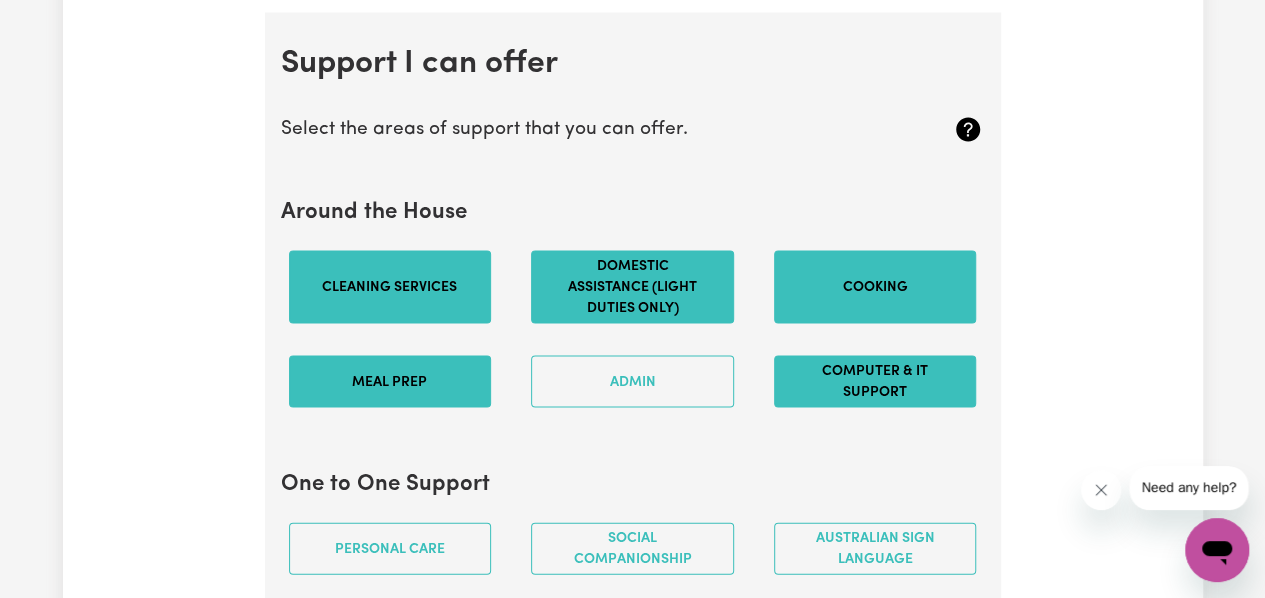 click on "Meal prep" at bounding box center [390, 381] 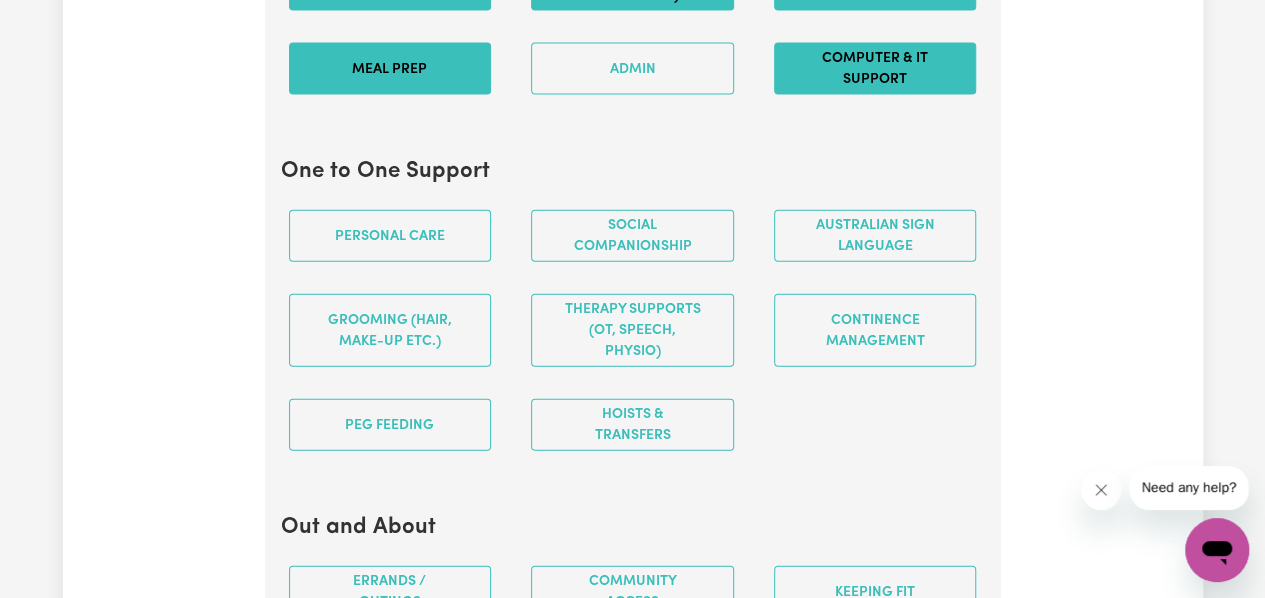 scroll, scrollTop: 2196, scrollLeft: 0, axis: vertical 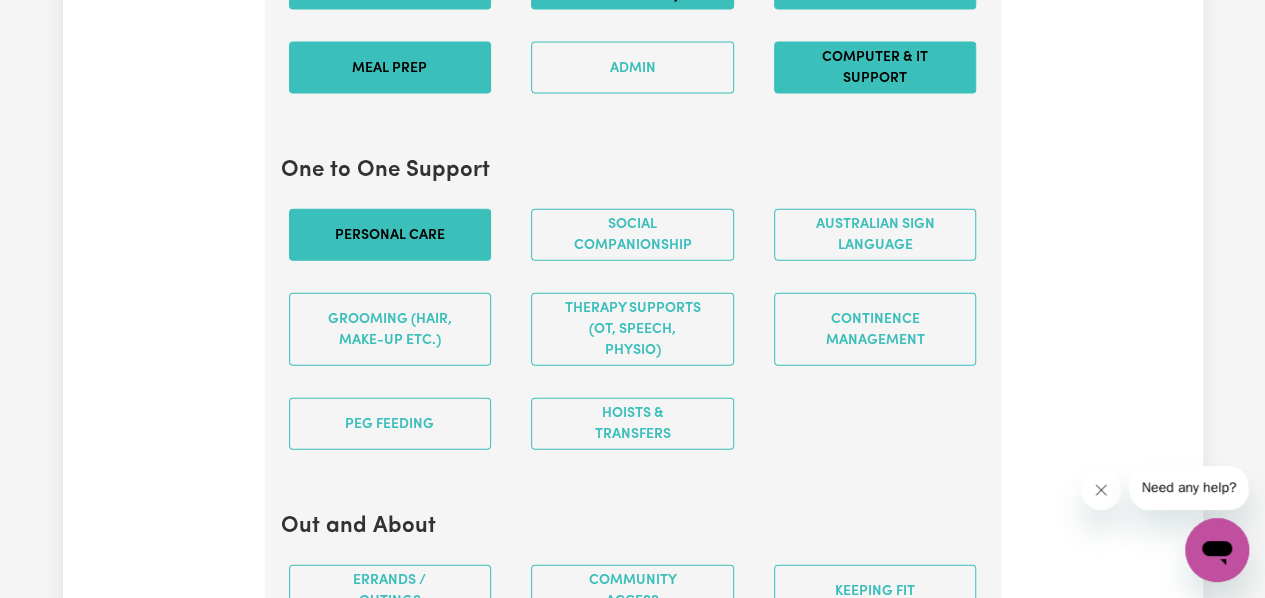 click on "Personal care" at bounding box center [390, 235] 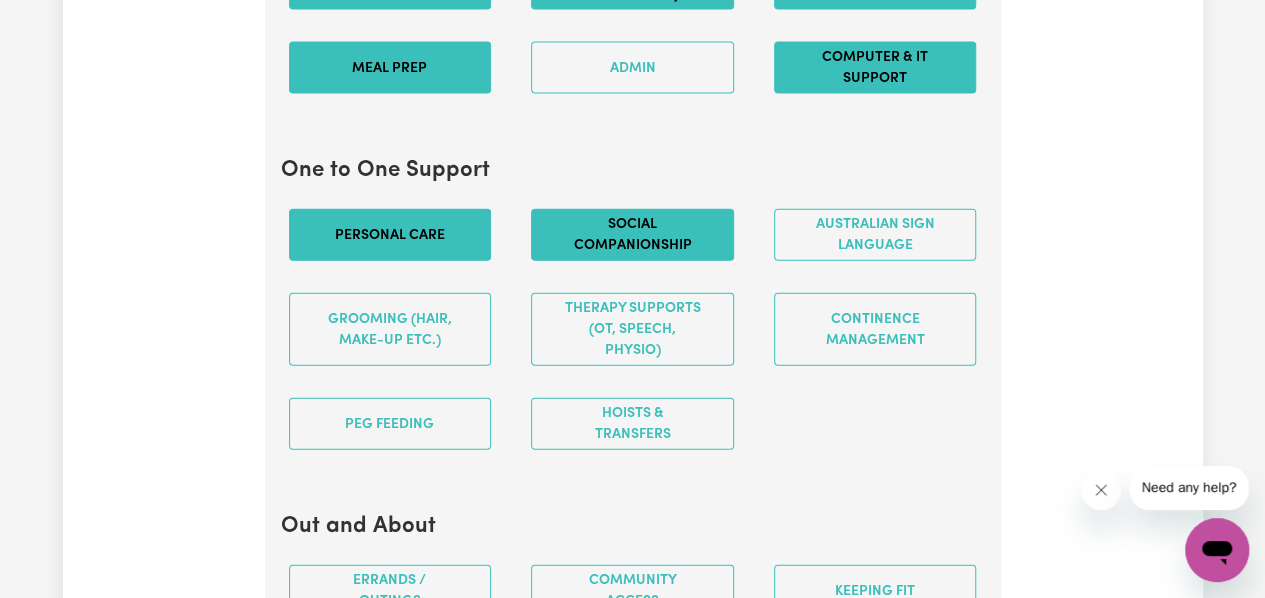 click on "Social companionship" at bounding box center (632, 235) 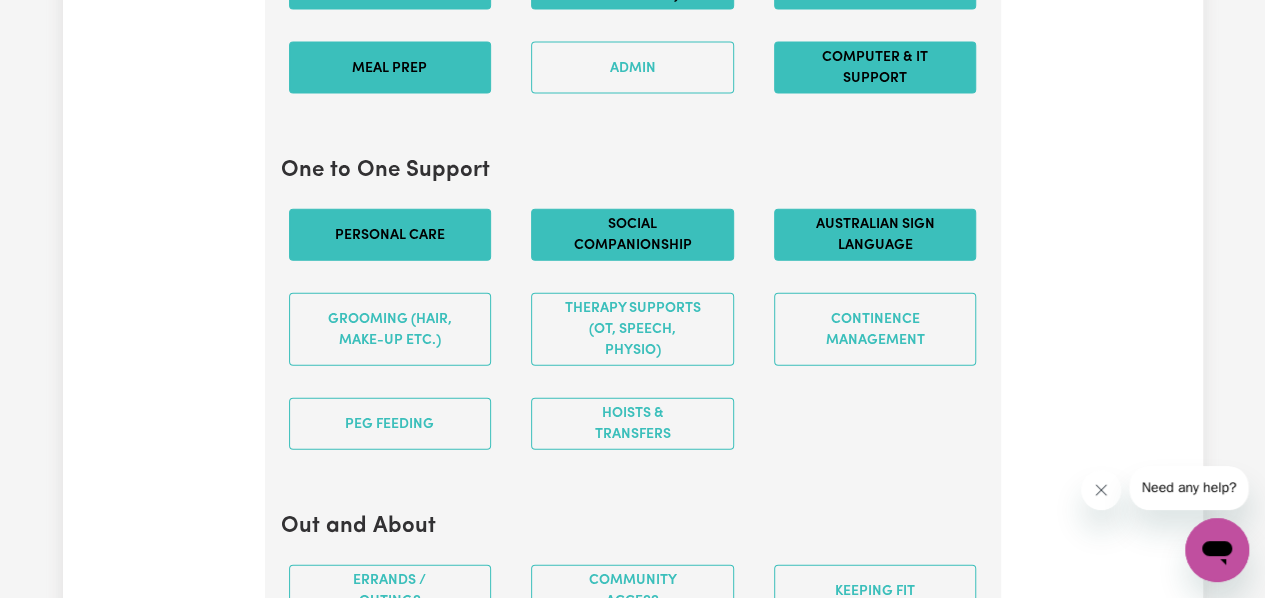 click on "Australian Sign Language" at bounding box center (875, 235) 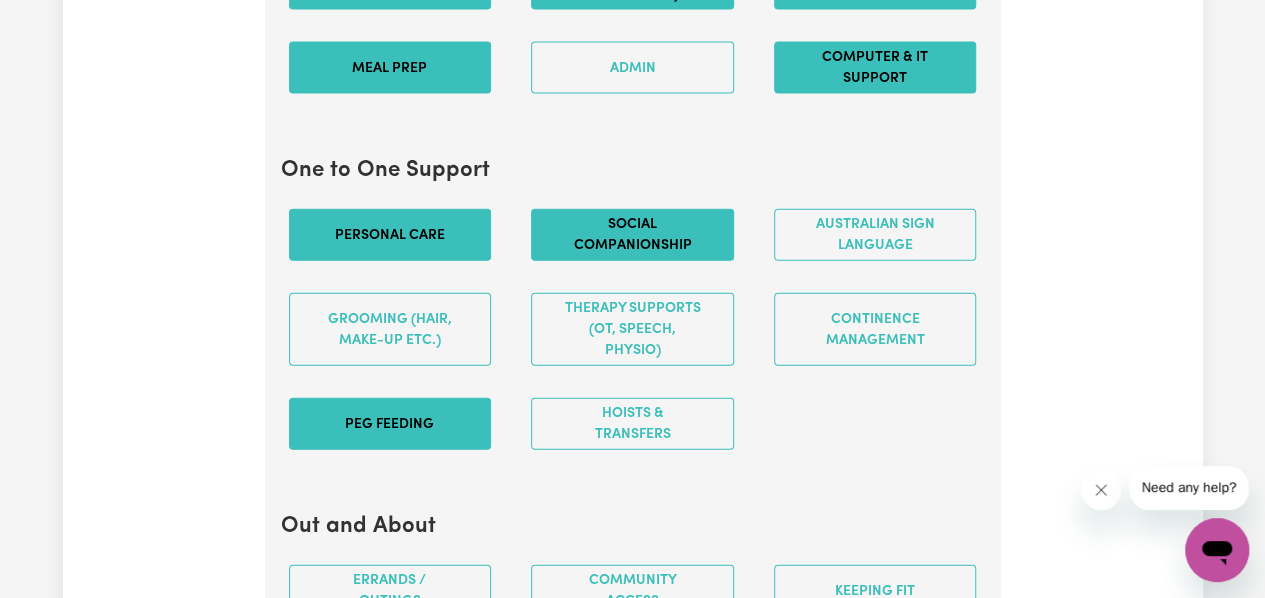 click on "PEG feeding" at bounding box center [390, 424] 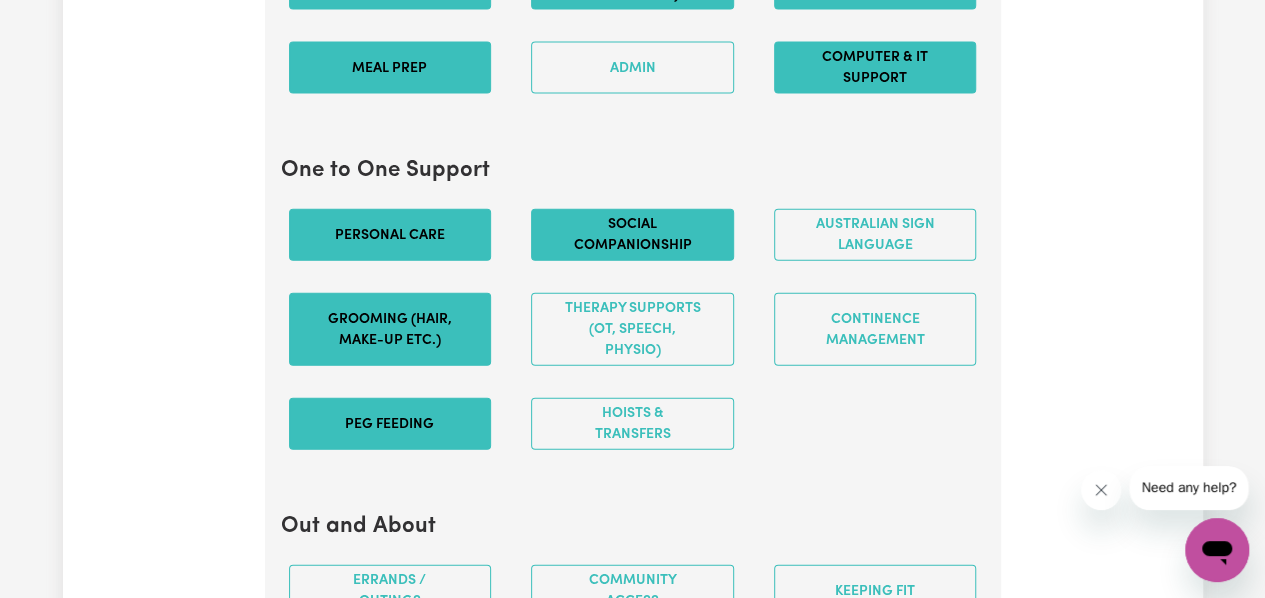 click on "Grooming (hair, make-up etc.)" at bounding box center [390, 329] 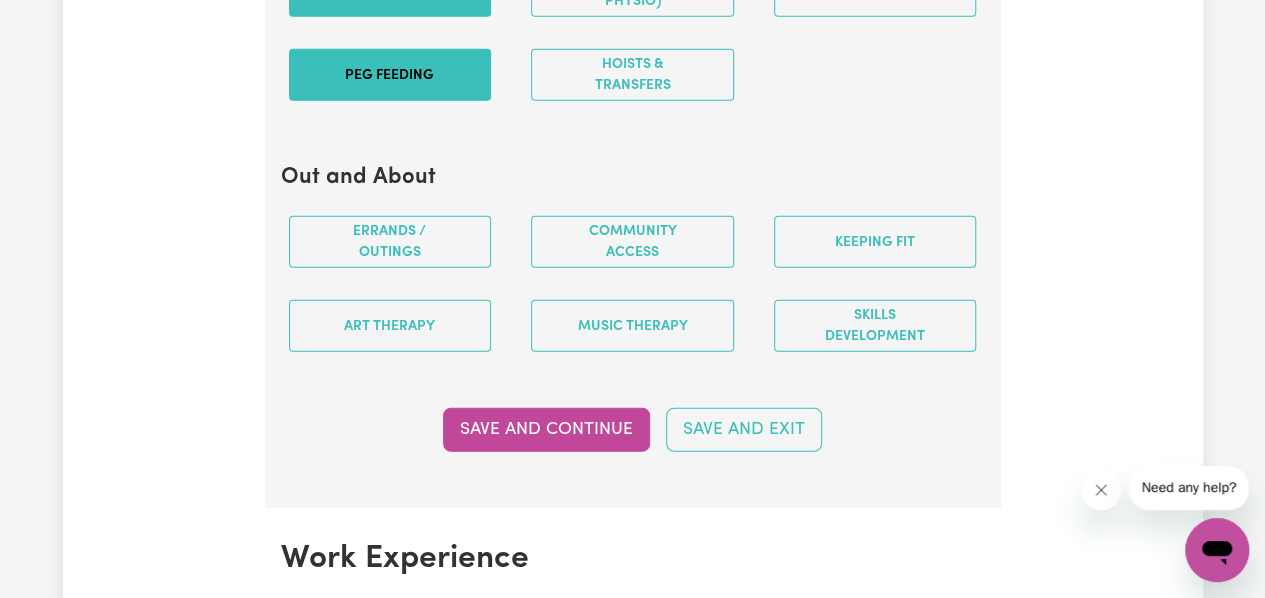 scroll, scrollTop: 2561, scrollLeft: 0, axis: vertical 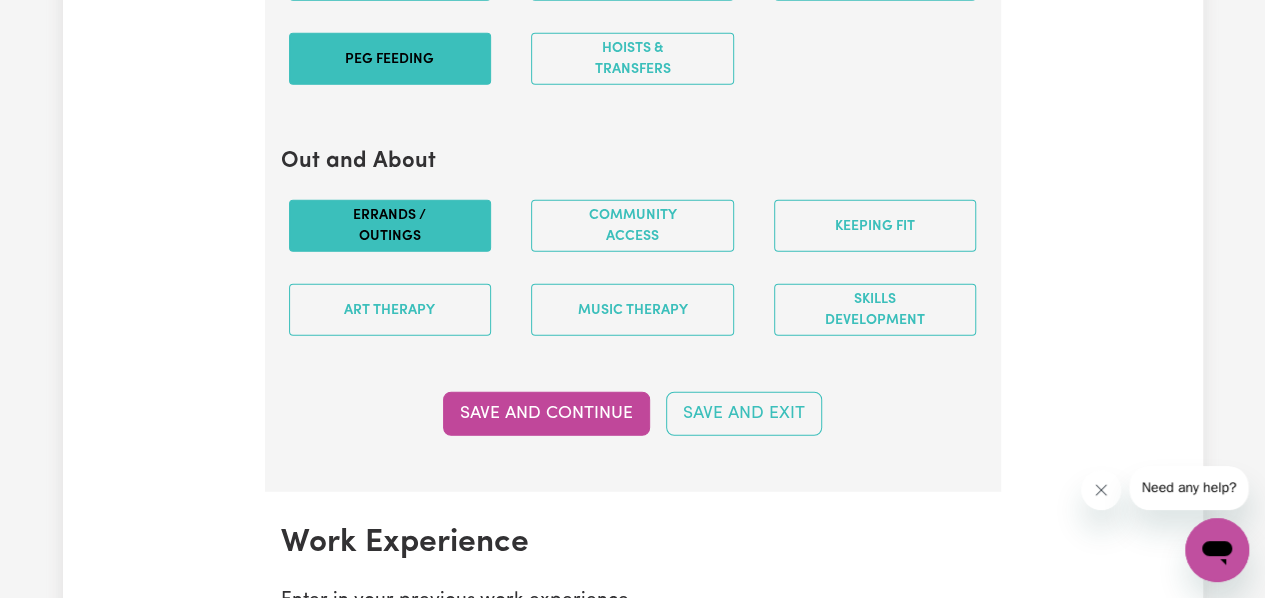 click on "Errands / Outings" at bounding box center [390, 226] 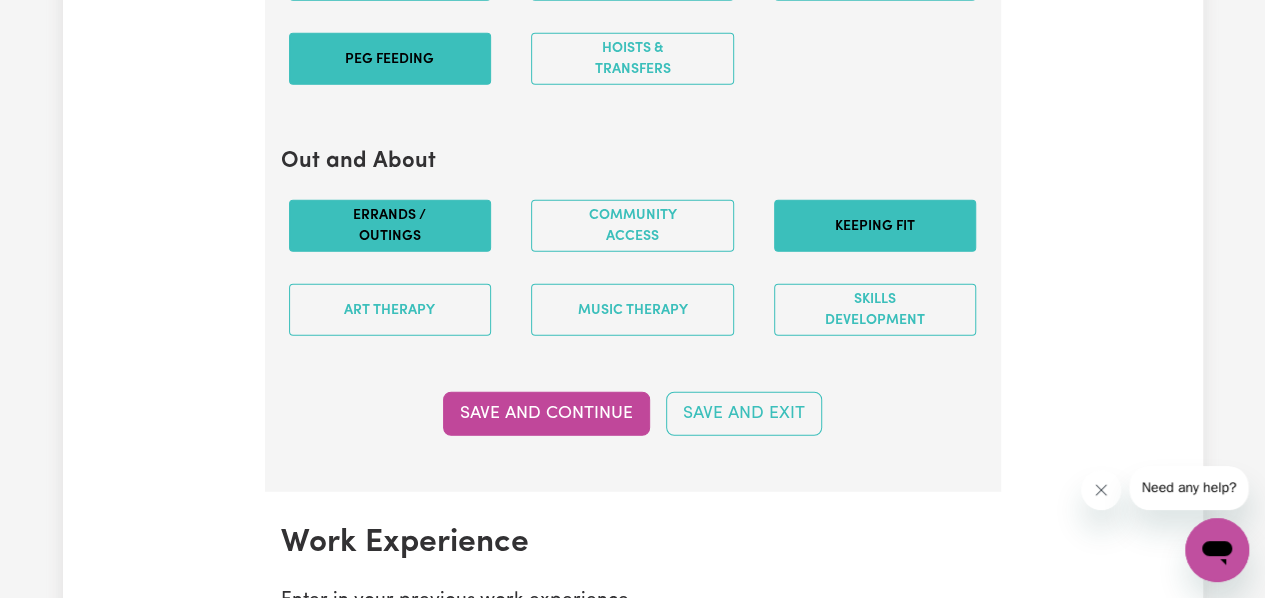 click on "Keeping fit" at bounding box center [875, 226] 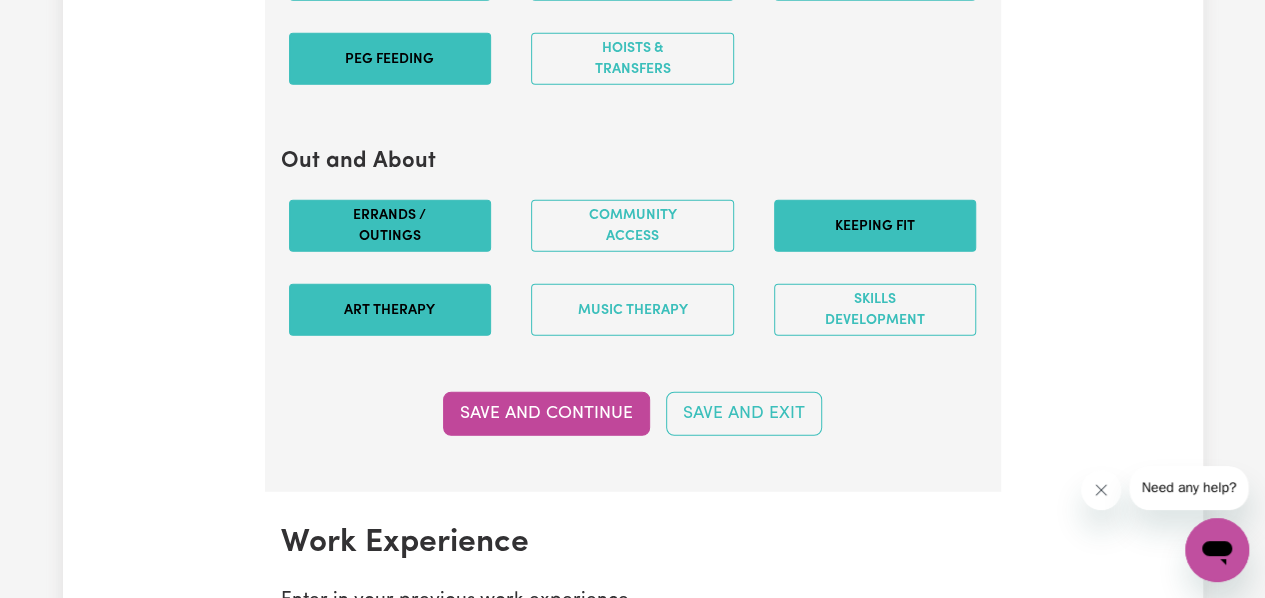 click on "Art therapy" at bounding box center (390, 310) 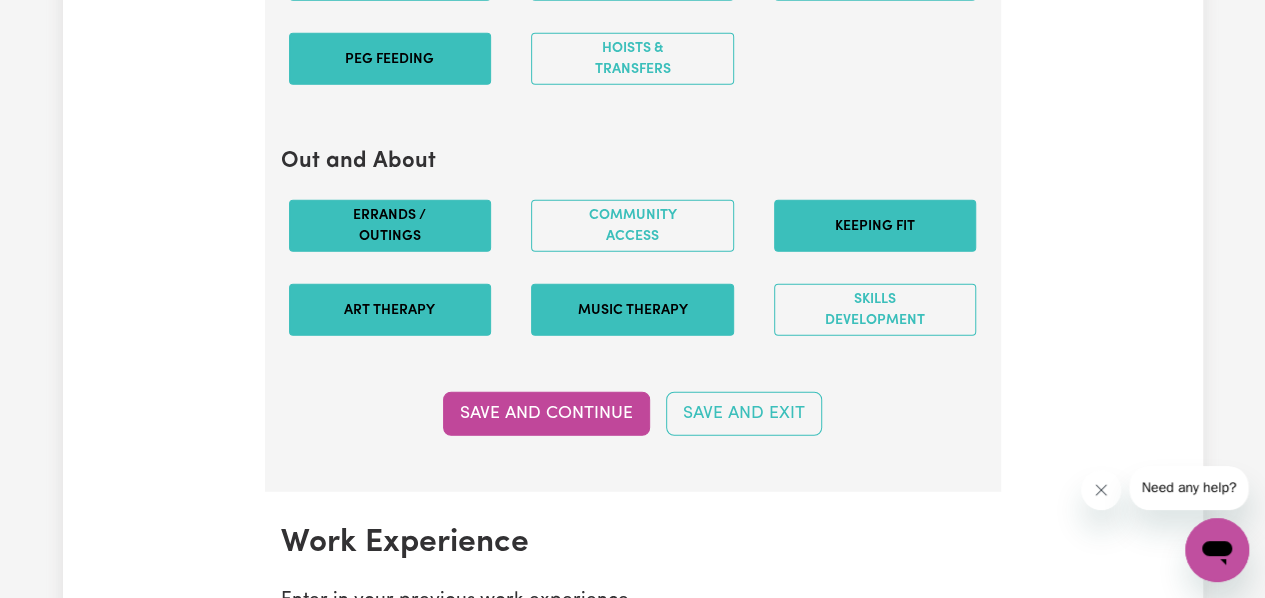 click on "Music therapy" at bounding box center [632, 310] 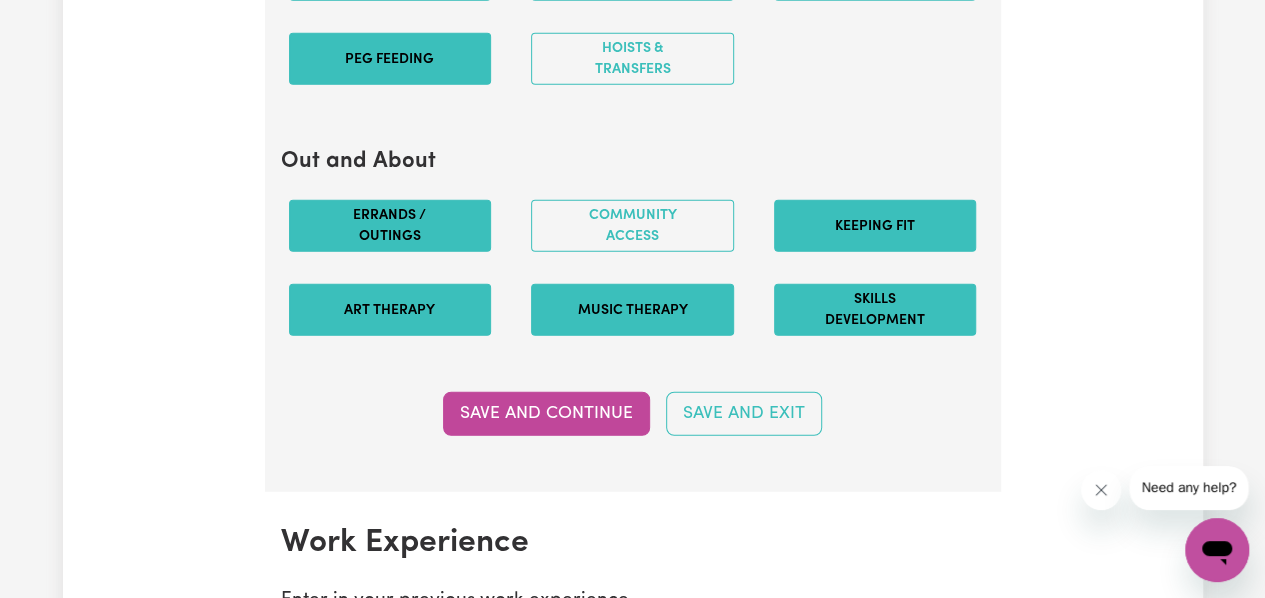 click on "Skills Development" at bounding box center [875, 310] 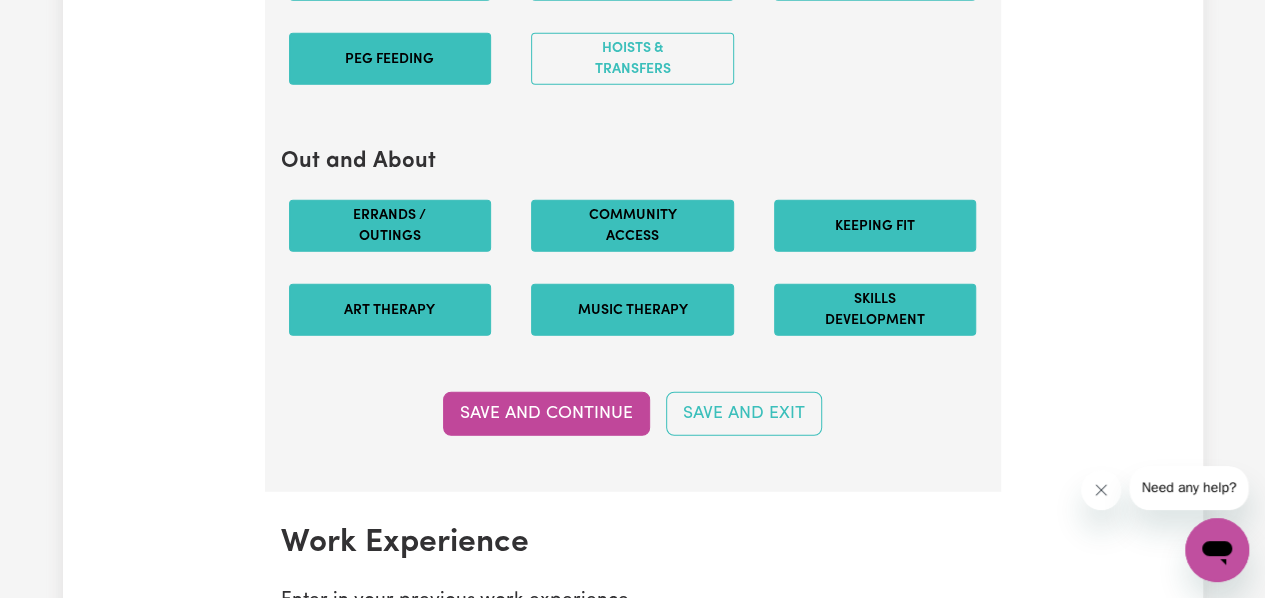 click on "Community access" at bounding box center [632, 226] 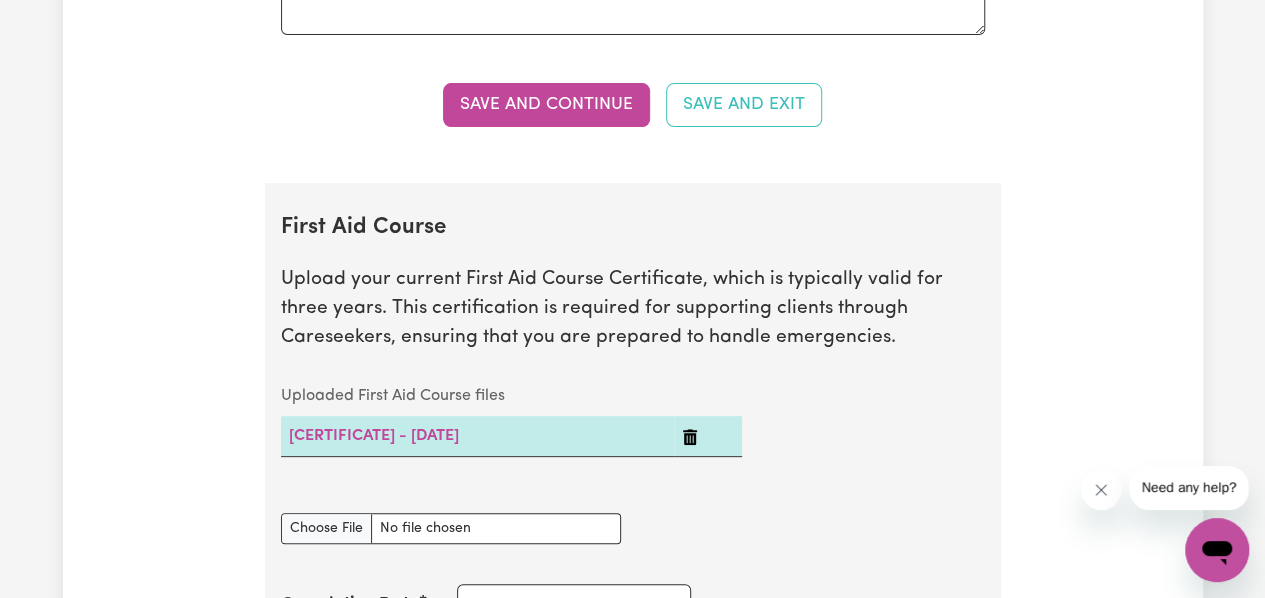 scroll, scrollTop: 3944, scrollLeft: 0, axis: vertical 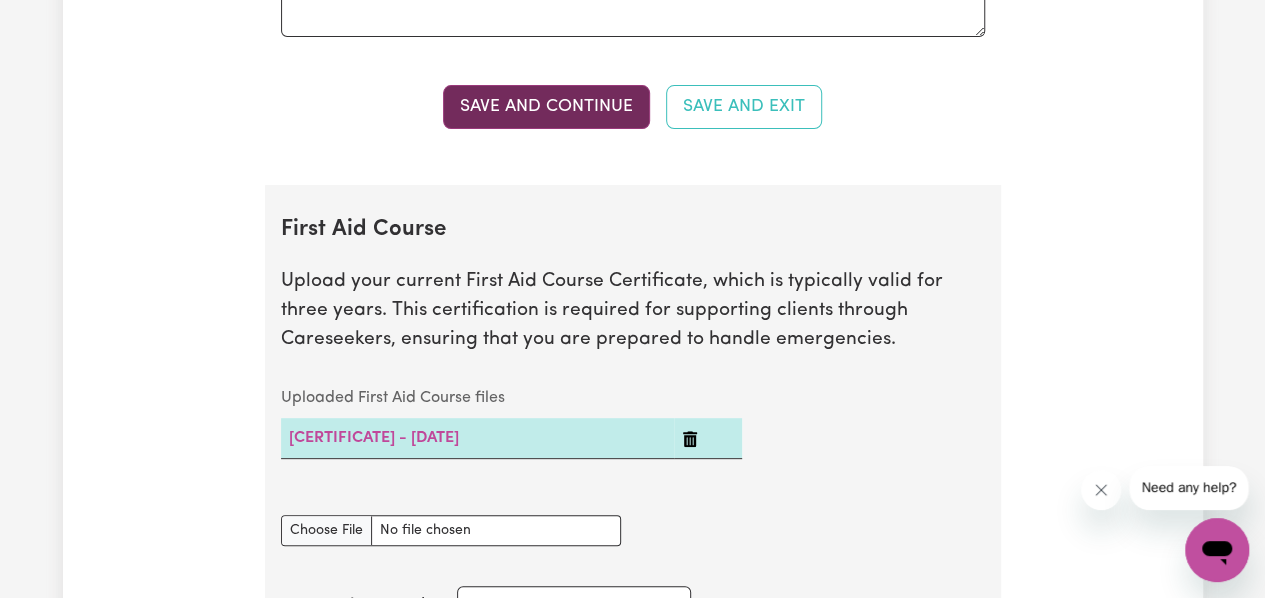 click on "Save and Continue" at bounding box center [546, 107] 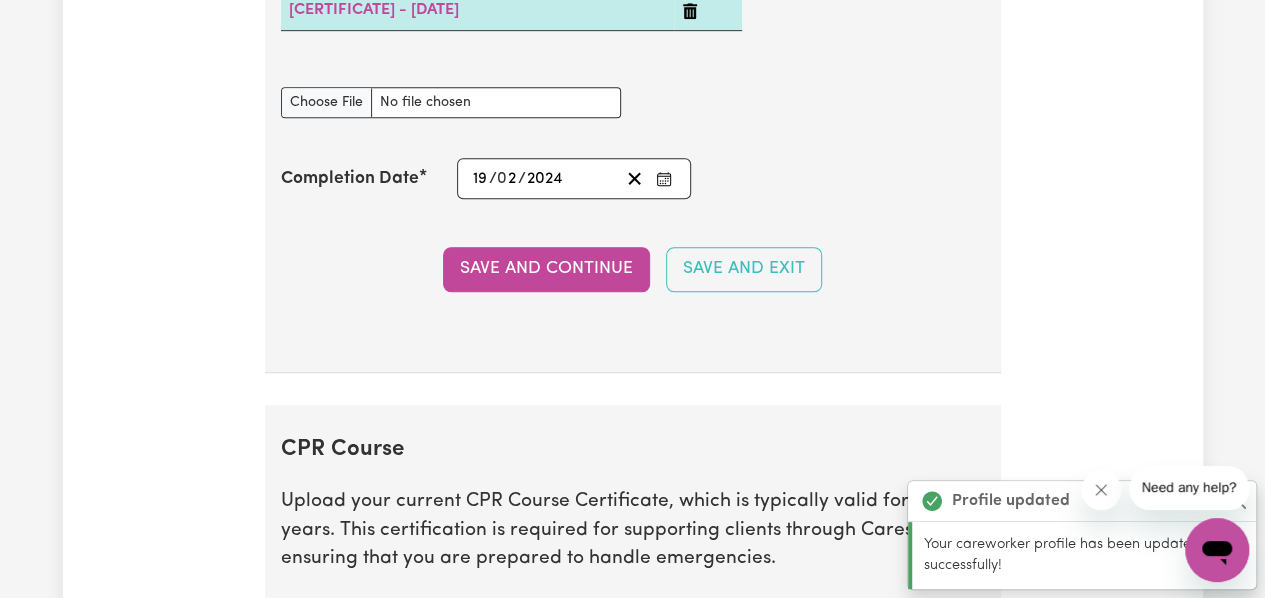 scroll, scrollTop: 4376, scrollLeft: 0, axis: vertical 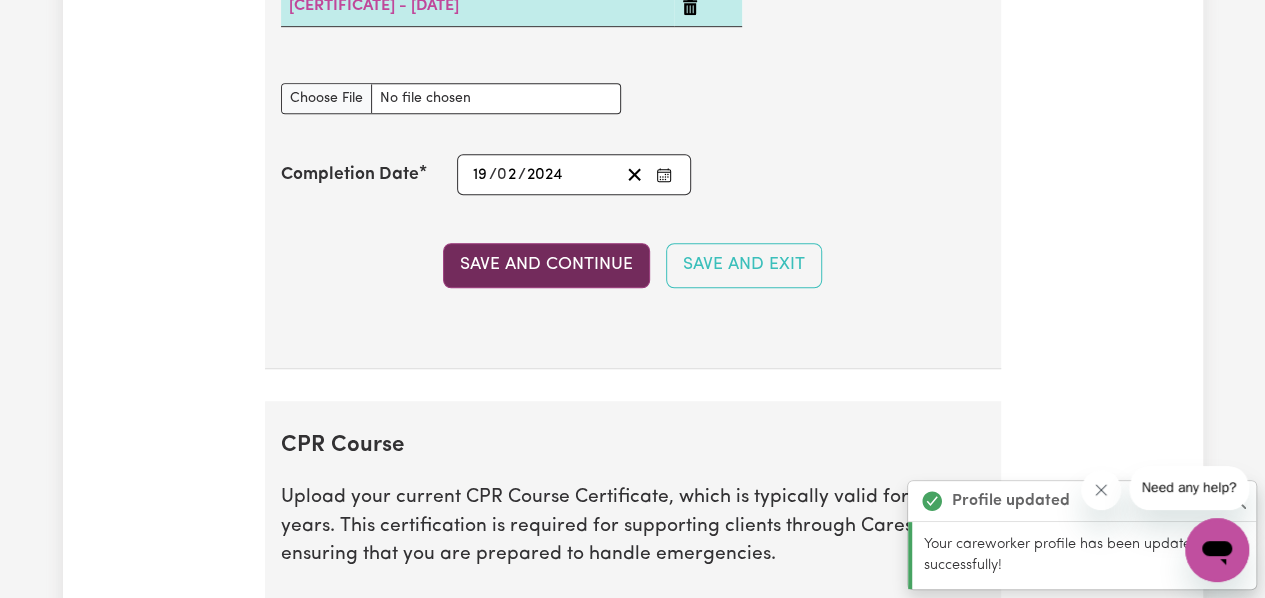 click on "Save and Continue" at bounding box center [546, 265] 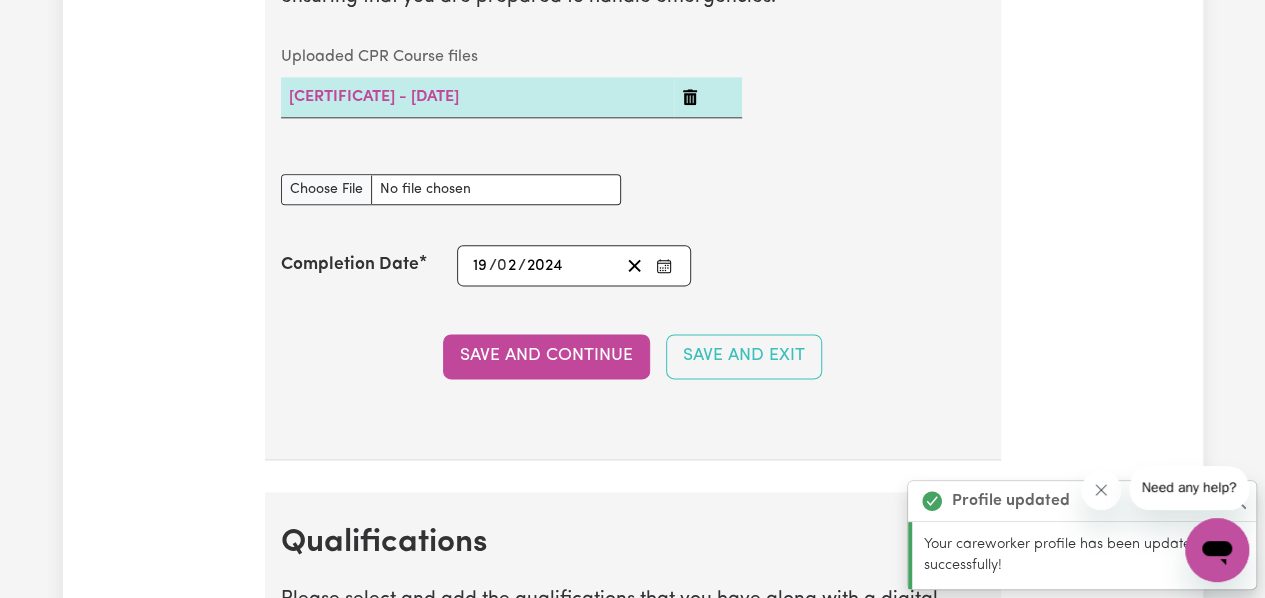scroll, scrollTop: 4938, scrollLeft: 0, axis: vertical 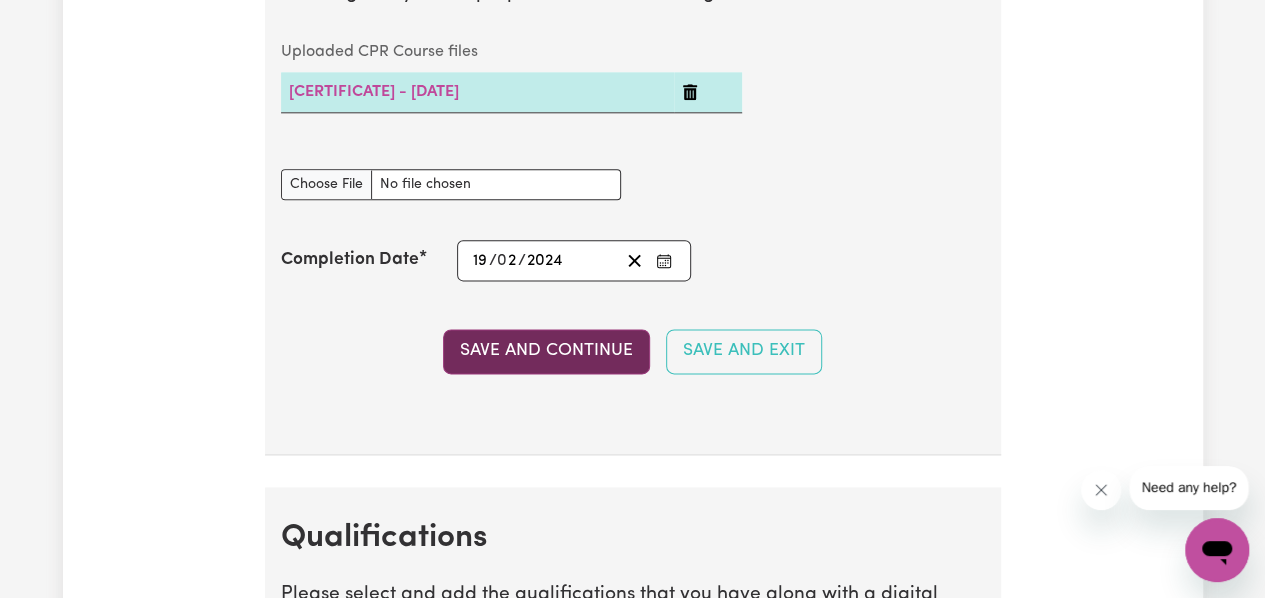 click on "Save and Continue" at bounding box center (546, 351) 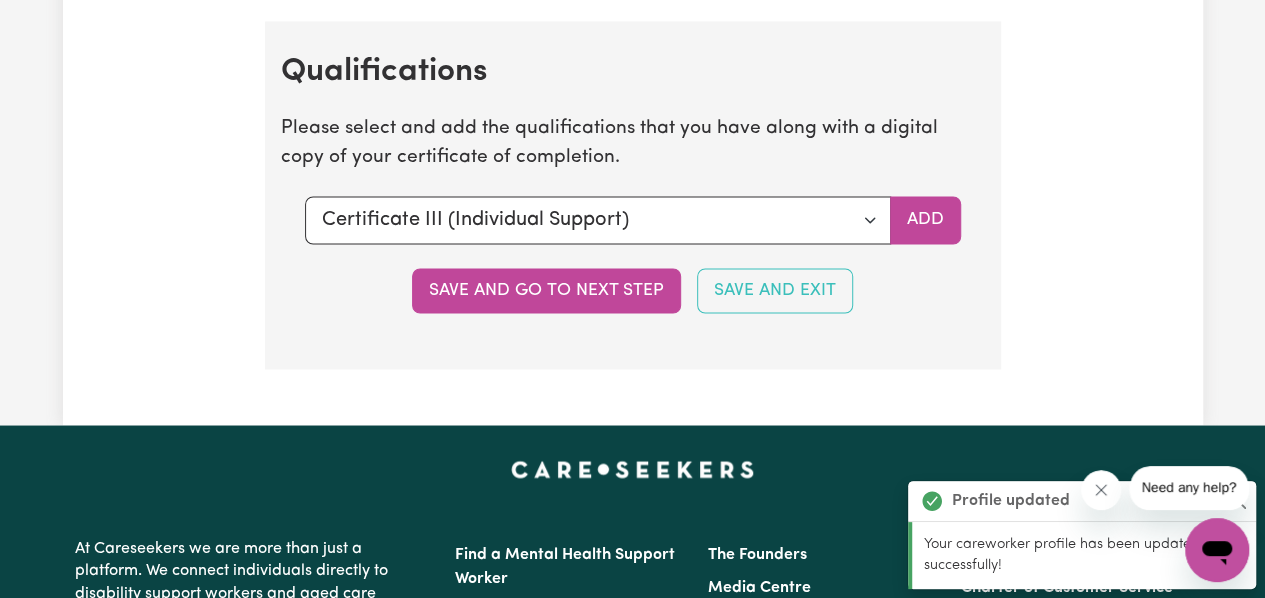 scroll, scrollTop: 5405, scrollLeft: 0, axis: vertical 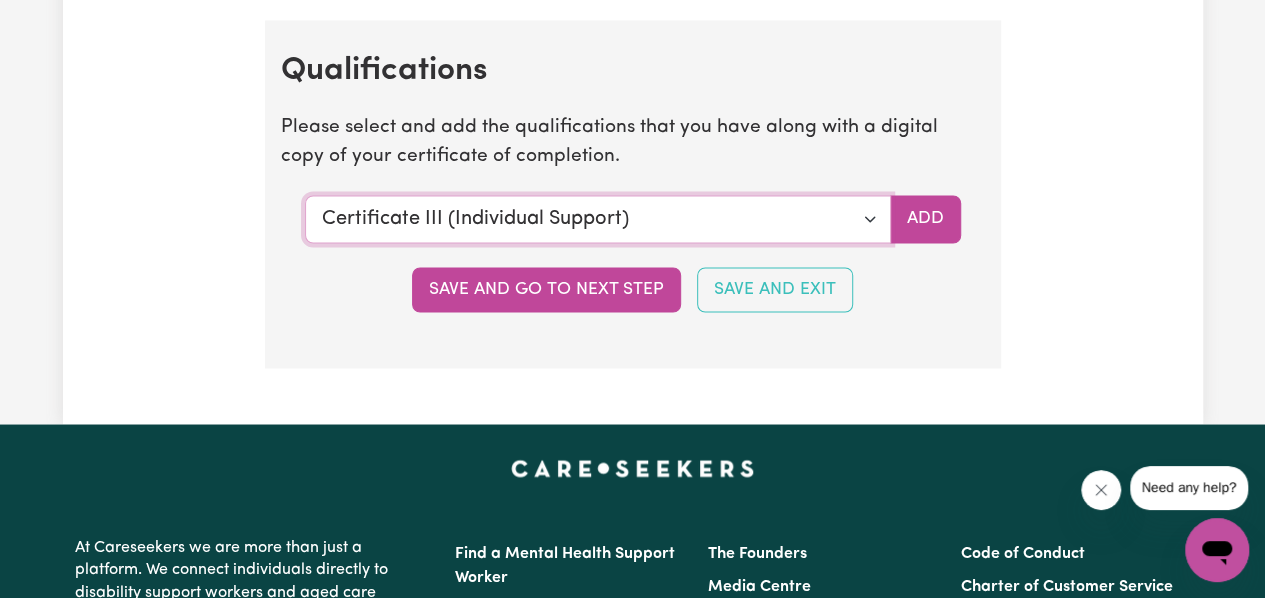 click on "Select a qualification to add... Certificate III (Individual Support) Certificate III in Community Services [CHC32015] Certificate IV (Disability Support) Certificate IV (Ageing Support) Certificate IV in Community Services [CHC42015] Certificate IV (Mental Health) Diploma of Nursing Diploma of Nursing (EEN) Diploma of Community Services Diploma Mental Health Master of Science (Dementia Care) Assist clients with medication [HLTHPS006] CPR Course [HLTAID009-12] Course in First Aid Management of Anaphylaxis [22300VIC] Course in the Management of Asthma Risks and Emergencies in the Workplace [22556VIC] Epilepsy Management Manual Handling Medication Management Bachelor of Nursing - Australian registered nurse Bachelor of Nursing - Overseas qualification Bachelor of Nursing (Not Registered Under APHRA) Bachelor of social work Bachelor of social work - overseas qualification Bachelor of psychology Bachelor of psychology - overseas qualification Bachelor of applied science (OT, Speech, Physio)" at bounding box center [598, 219] 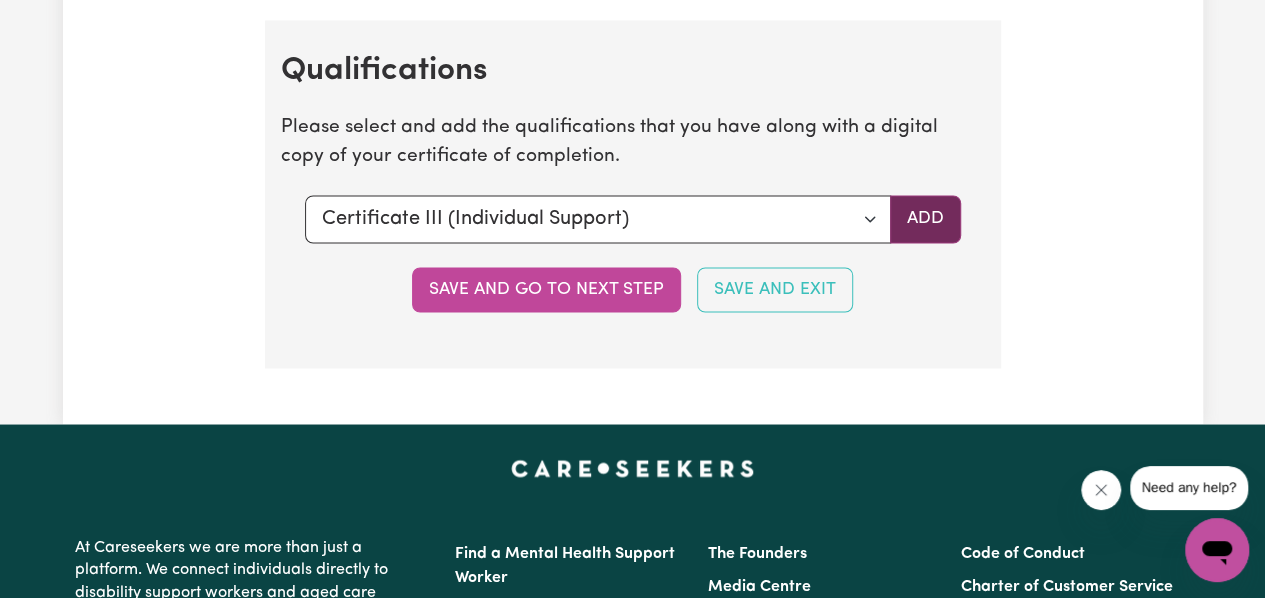 click on "Add" at bounding box center (925, 219) 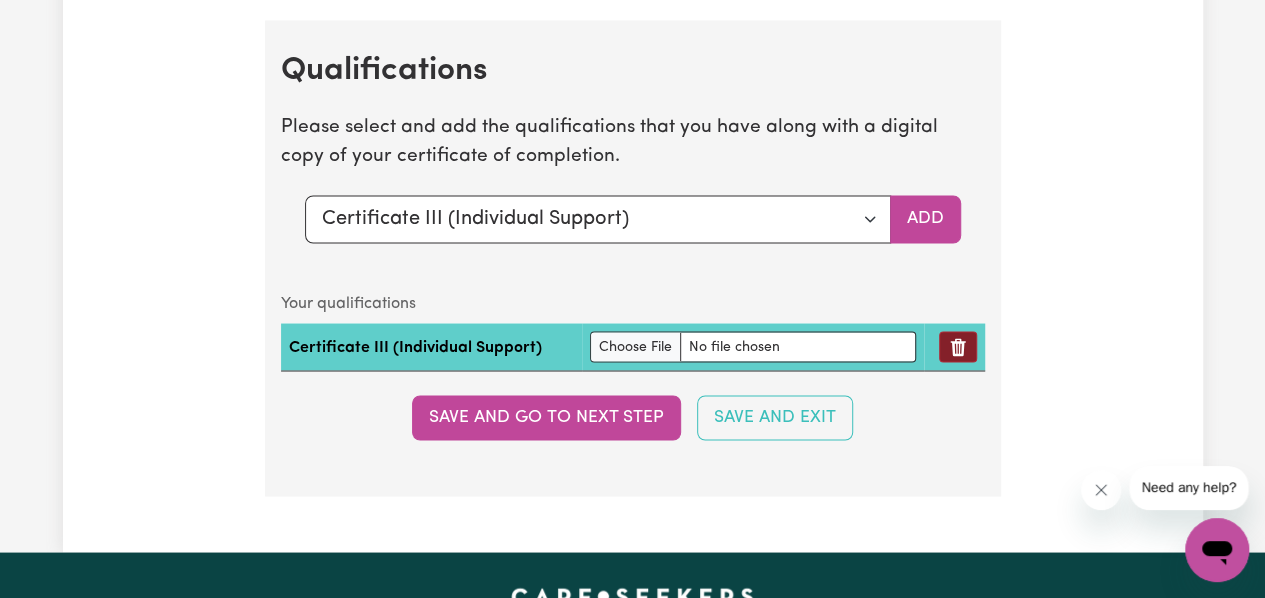 click at bounding box center [958, 346] 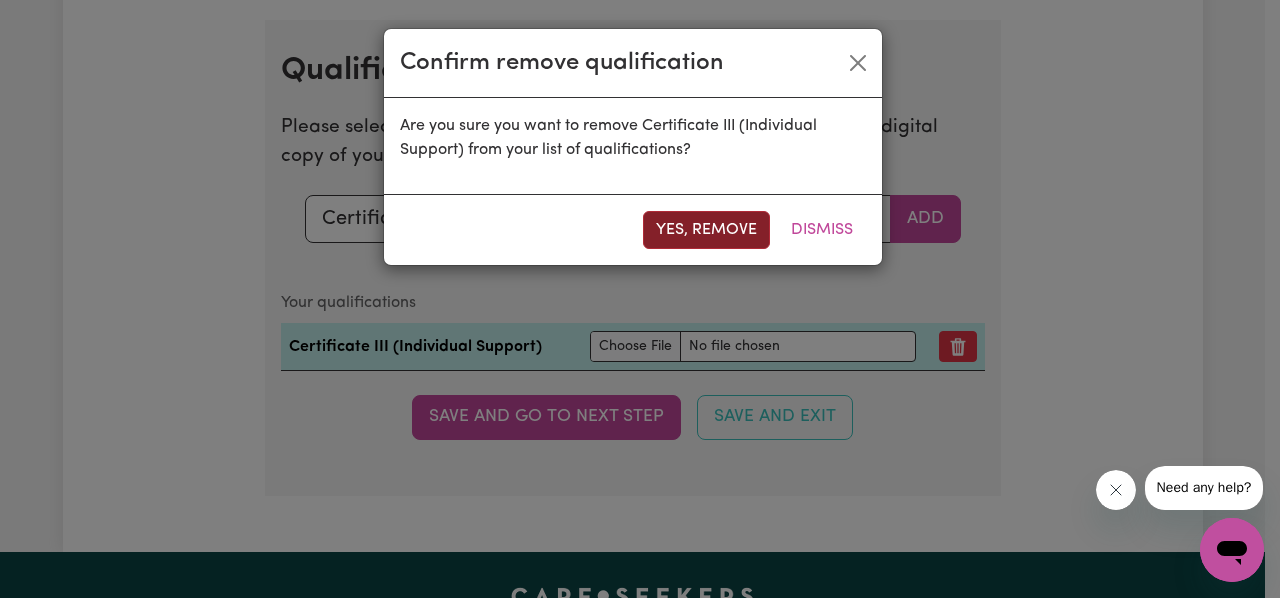 click on "Yes, remove" at bounding box center [706, 230] 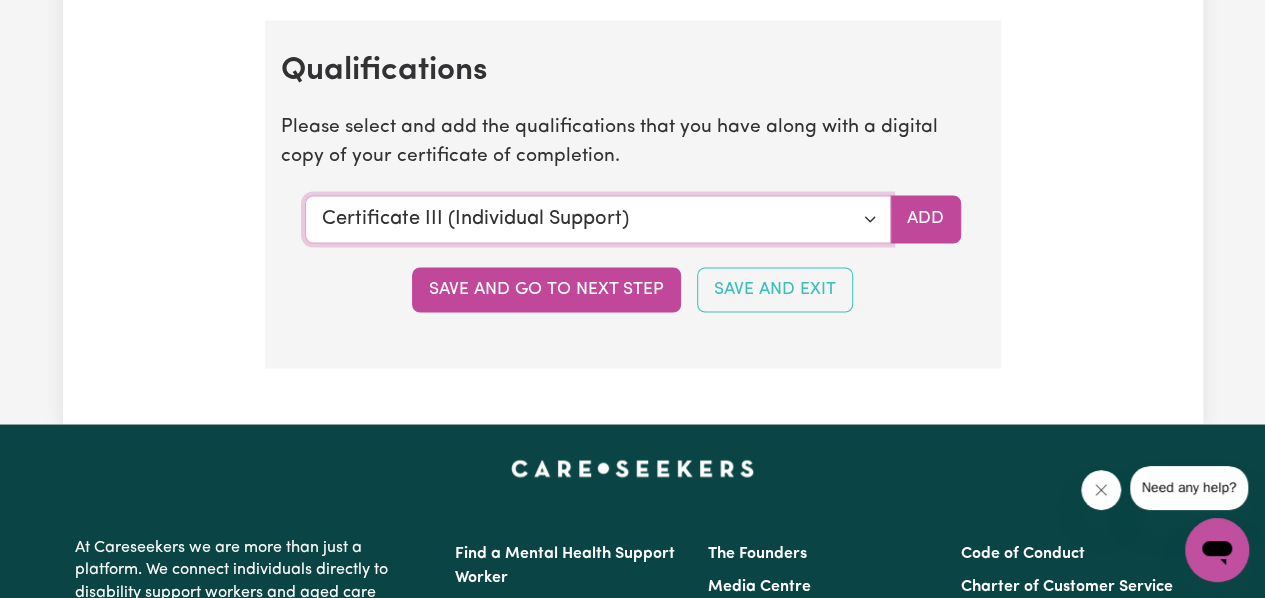 click on "Select a qualification to add... Certificate III (Individual Support) Certificate III in Community Services [CHC32015] Certificate IV (Disability Support) Certificate IV (Ageing Support) Certificate IV in Community Services [CHC42015] Certificate IV (Mental Health) Diploma of Nursing Diploma of Nursing (EEN) Diploma of Community Services Diploma Mental Health Master of Science (Dementia Care) Assist clients with medication [HLTHPS006] CPR Course [HLTAID009-12] Course in First Aid Management of Anaphylaxis [22300VIC] Course in the Management of Asthma Risks and Emergencies in the Workplace [22556VIC] Epilepsy Management Manual Handling Medication Management Bachelor of Nursing - Australian registered nurse Bachelor of Nursing - Overseas qualification Bachelor of Nursing (Not Registered Under APHRA) Bachelor of social work Bachelor of social work - overseas qualification Bachelor of psychology Bachelor of psychology - overseas qualification Bachelor of applied science (OT, Speech, Physio)" at bounding box center (598, 219) 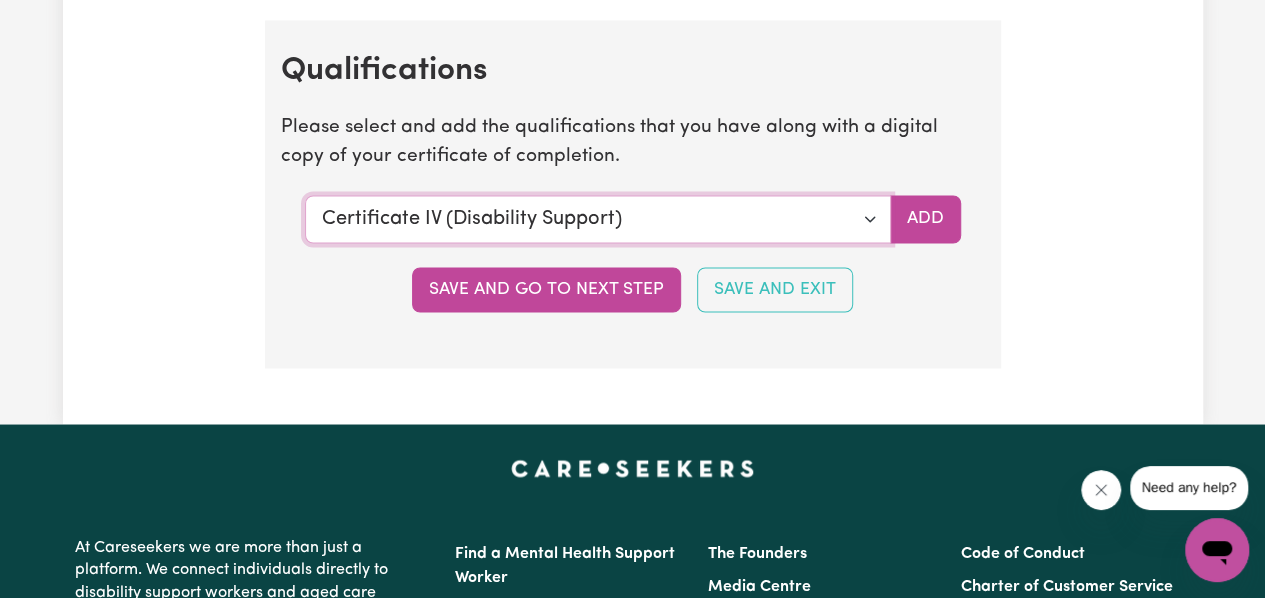 click on "Select a qualification to add... Certificate III (Individual Support) Certificate III in Community Services [CHC32015] Certificate IV (Disability Support) Certificate IV (Ageing Support) Certificate IV in Community Services [CHC42015] Certificate IV (Mental Health) Diploma of Nursing Diploma of Nursing (EEN) Diploma of Community Services Diploma Mental Health Master of Science (Dementia Care) Assist clients with medication [HLTHPS006] CPR Course [HLTAID009-12] Course in First Aid Management of Anaphylaxis [22300VIC] Course in the Management of Asthma Risks and Emergencies in the Workplace [22556VIC] Epilepsy Management Manual Handling Medication Management Bachelor of Nursing - Australian registered nurse Bachelor of Nursing - Overseas qualification Bachelor of Nursing (Not Registered Under APHRA) Bachelor of social work Bachelor of social work - overseas qualification Bachelor of psychology Bachelor of psychology - overseas qualification Bachelor of applied science (OT, Speech, Physio)" at bounding box center [598, 219] 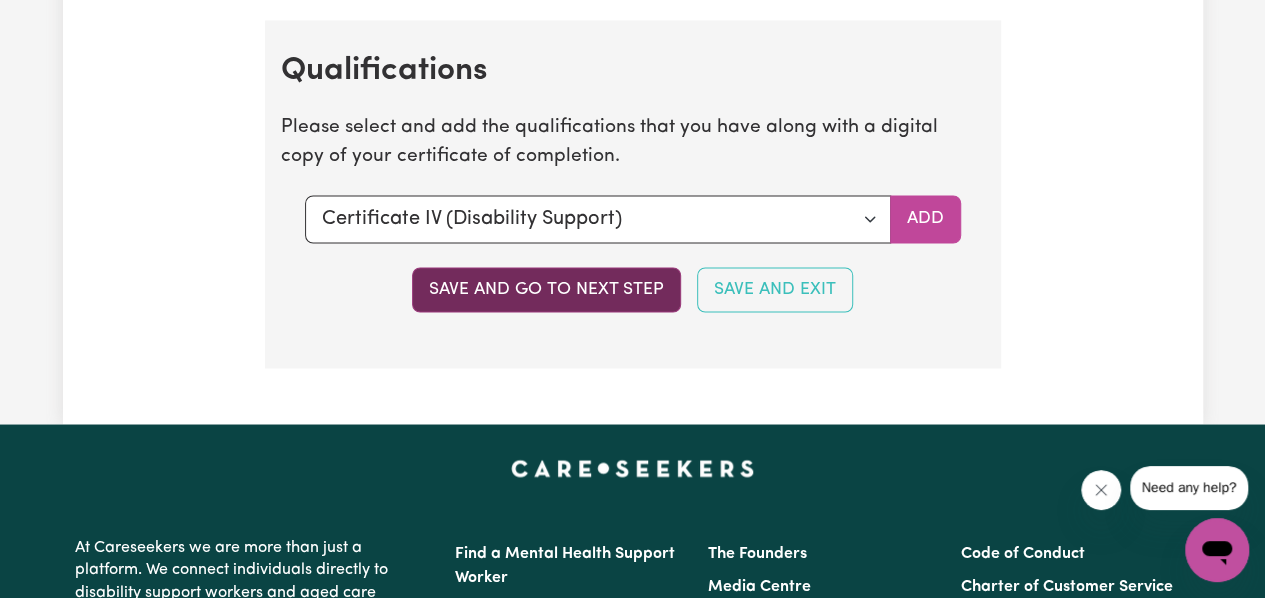 click on "Save and go to next step" at bounding box center (546, 289) 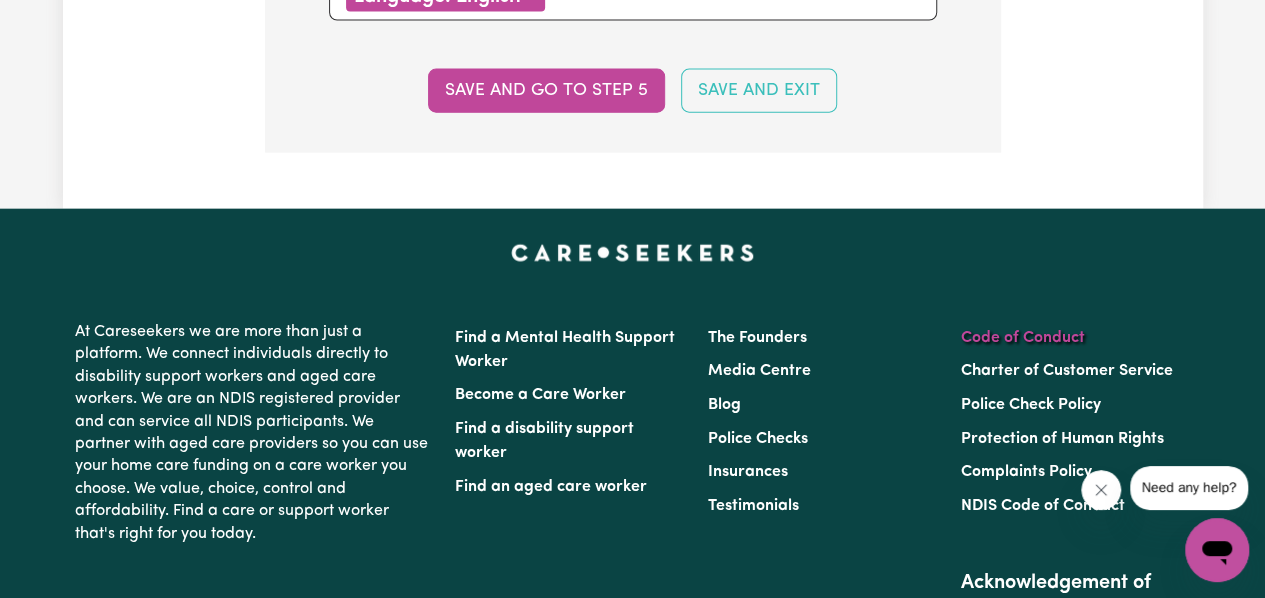 scroll, scrollTop: 2279, scrollLeft: 0, axis: vertical 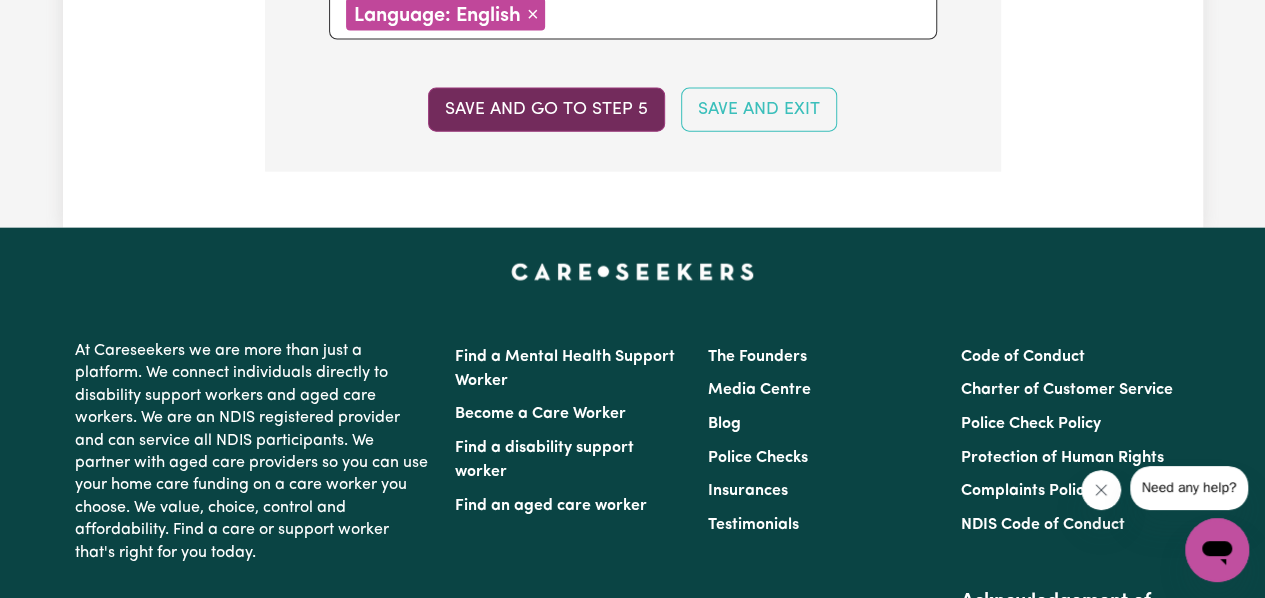 click on "Save and go to step 5" at bounding box center (546, 110) 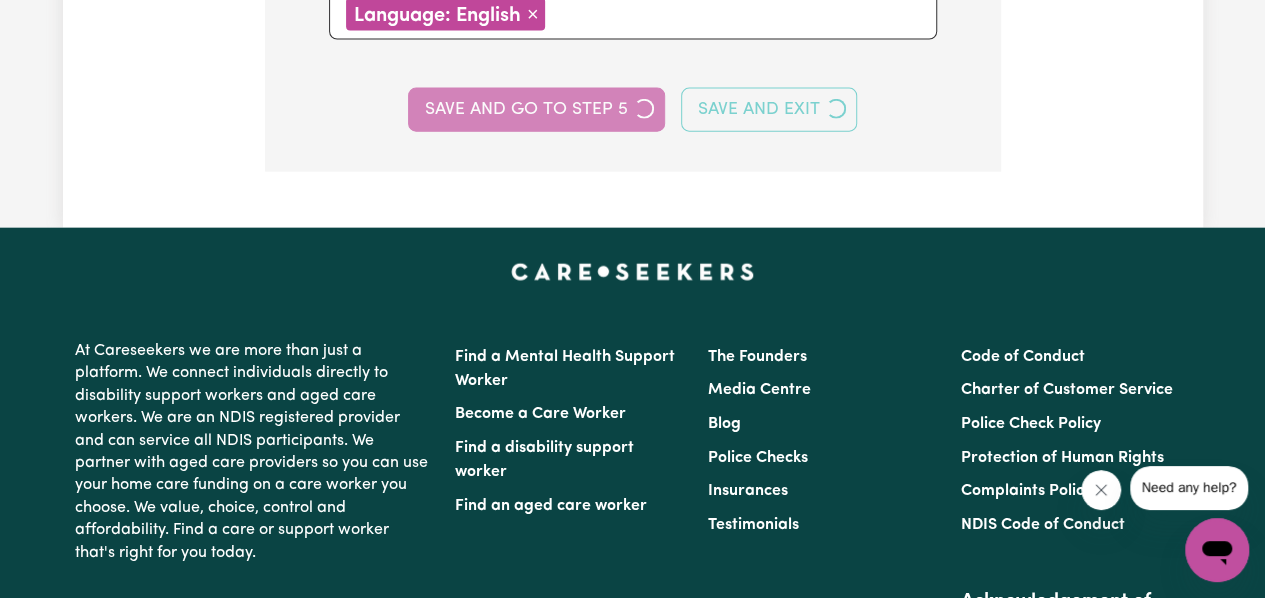 select on "I am providing services by being employed by an organisation" 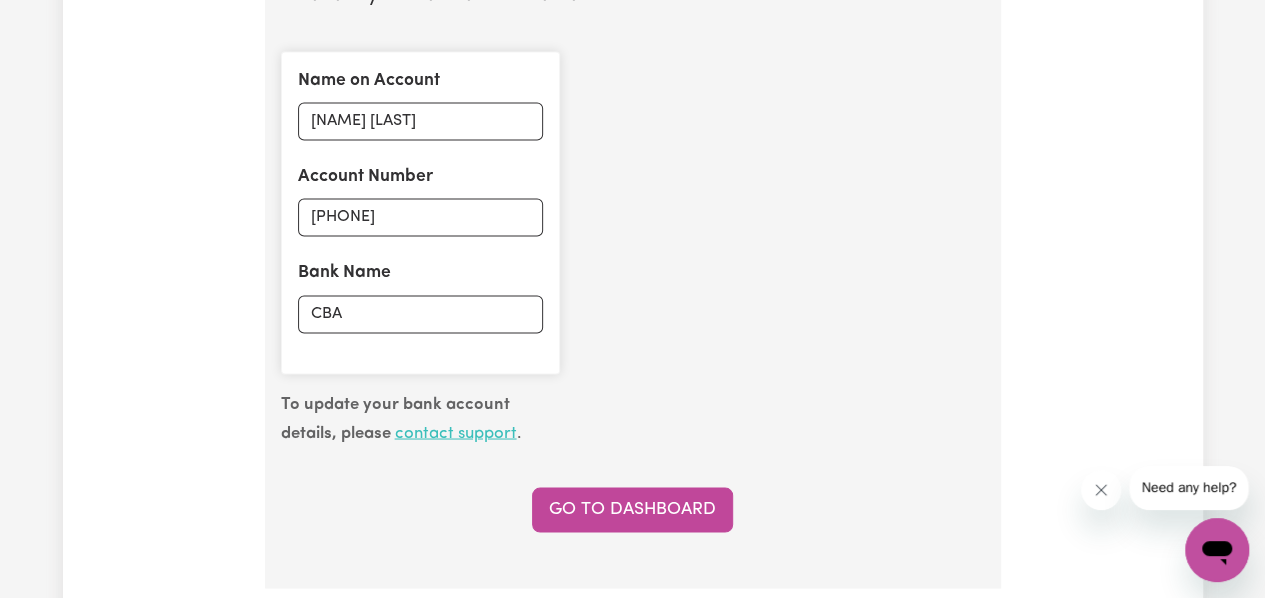 scroll, scrollTop: 1509, scrollLeft: 0, axis: vertical 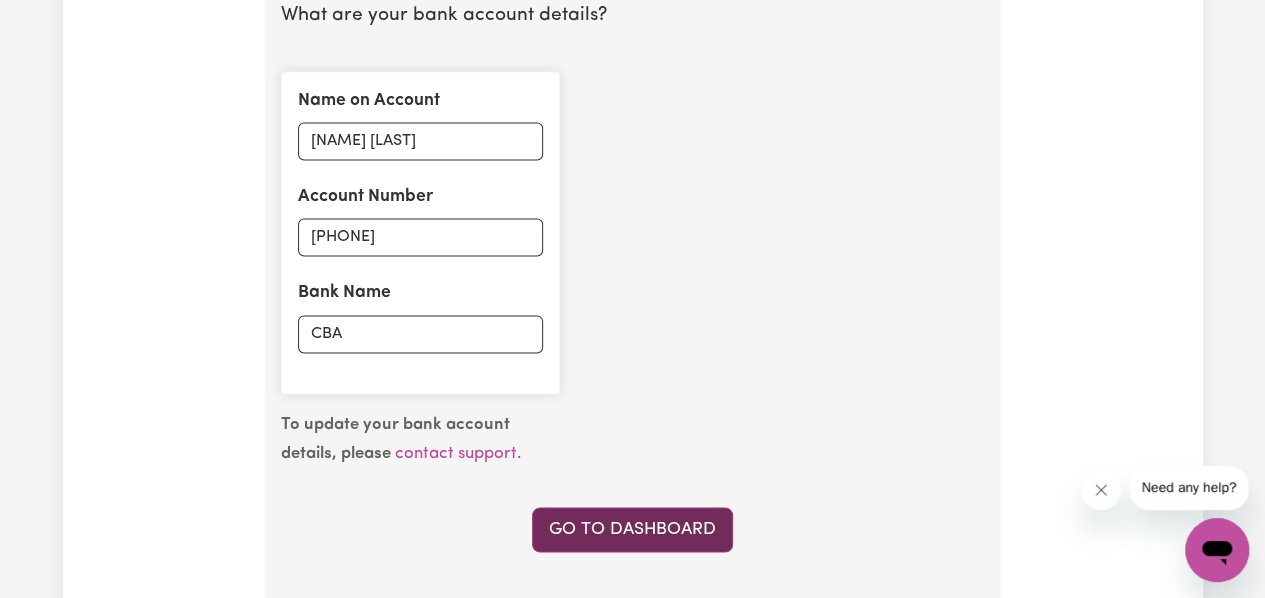 click on "Go to Dashboard" at bounding box center (632, 529) 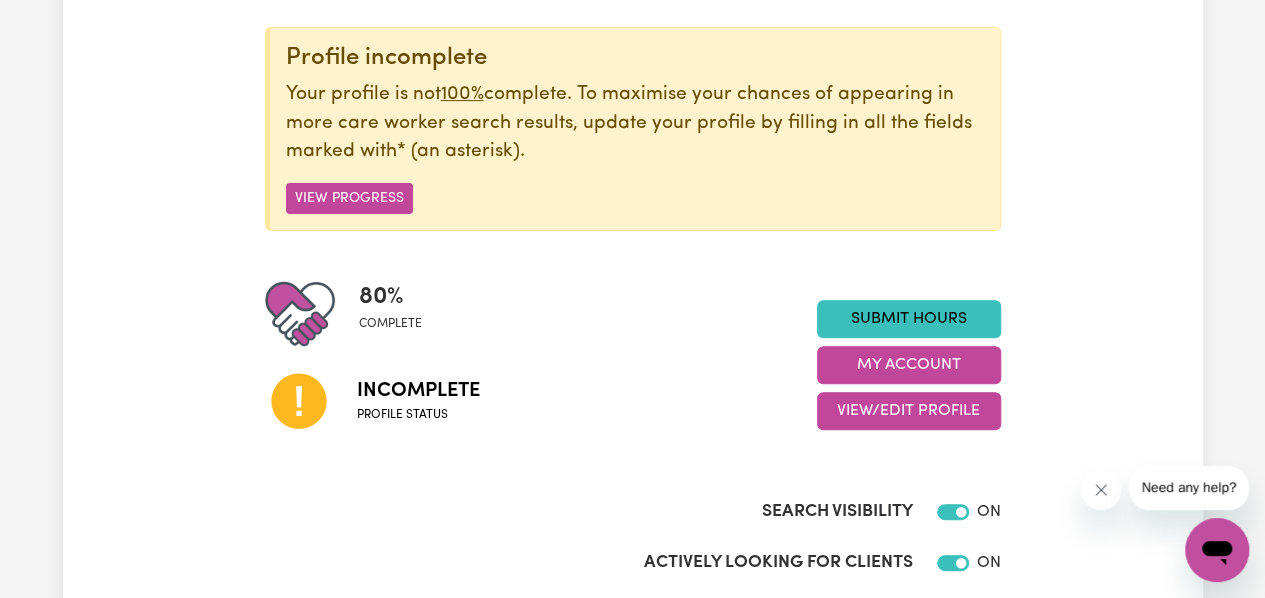 scroll, scrollTop: 237, scrollLeft: 0, axis: vertical 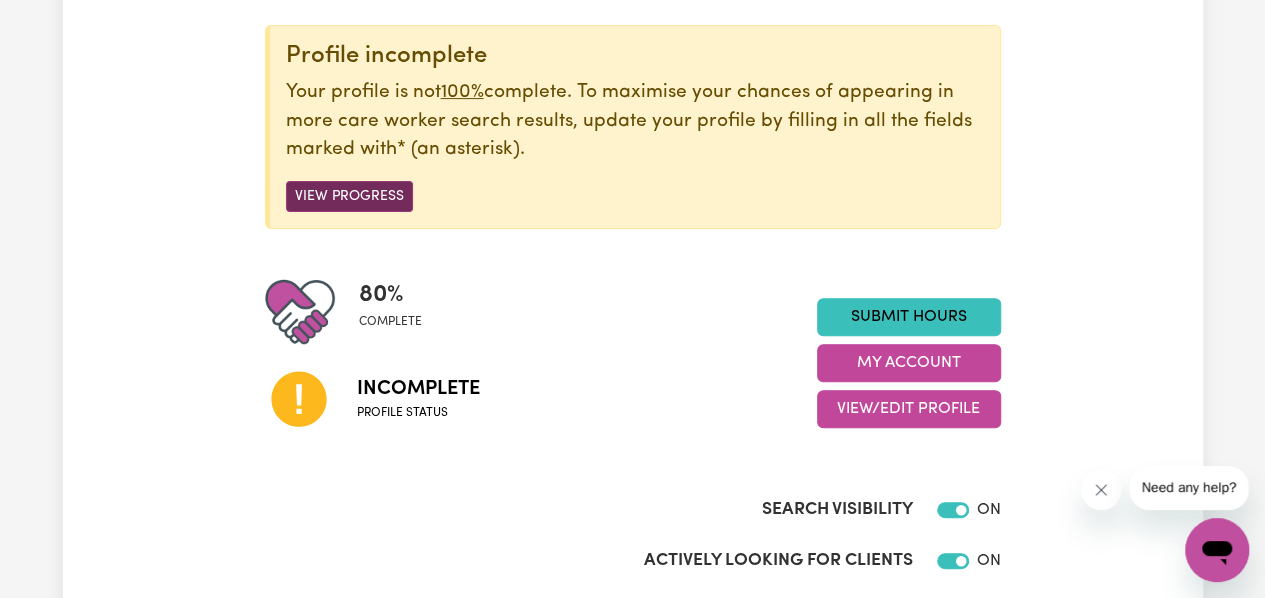 click on "View Progress" at bounding box center (349, 196) 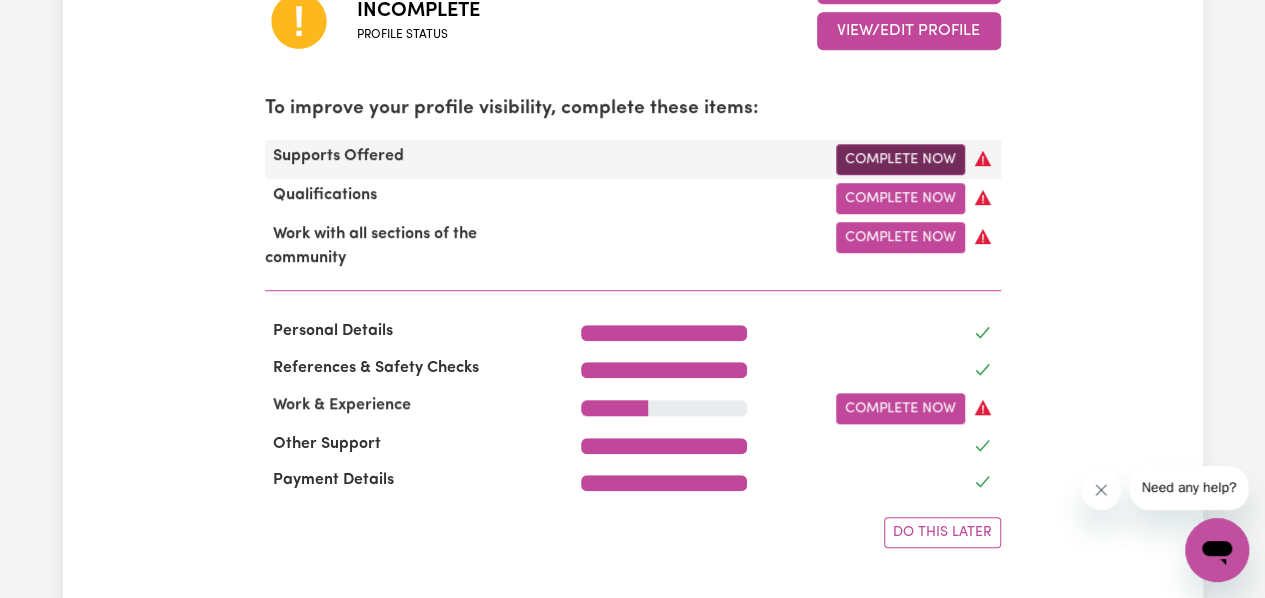 scroll, scrollTop: 621, scrollLeft: 0, axis: vertical 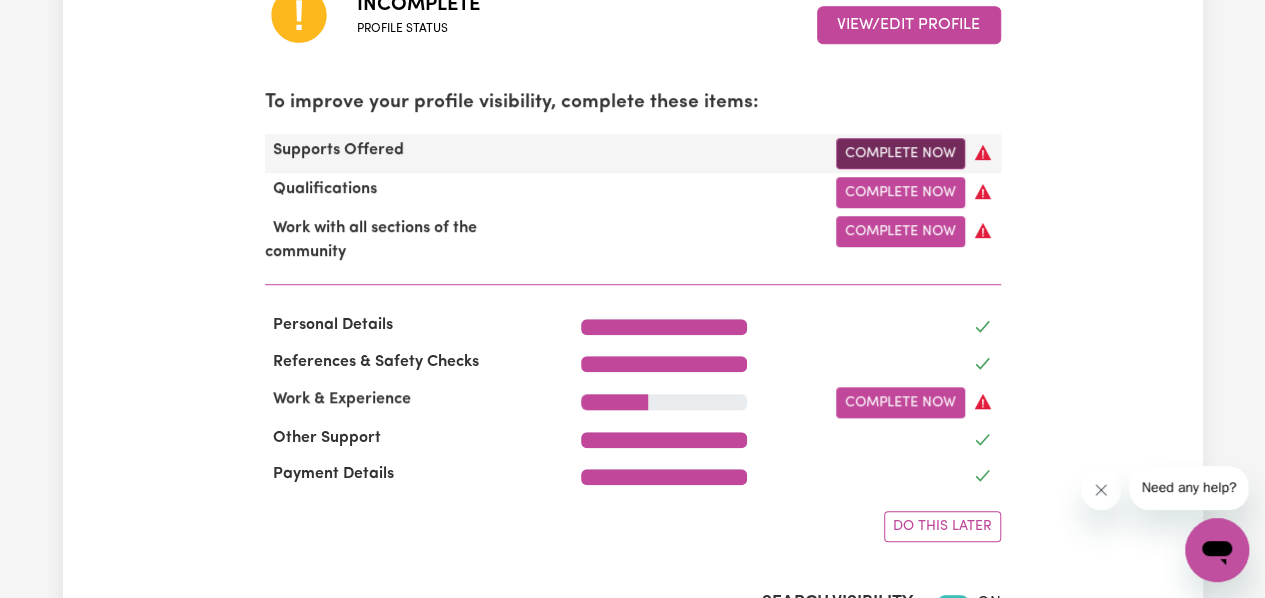 click on "Complete Now" at bounding box center [900, 153] 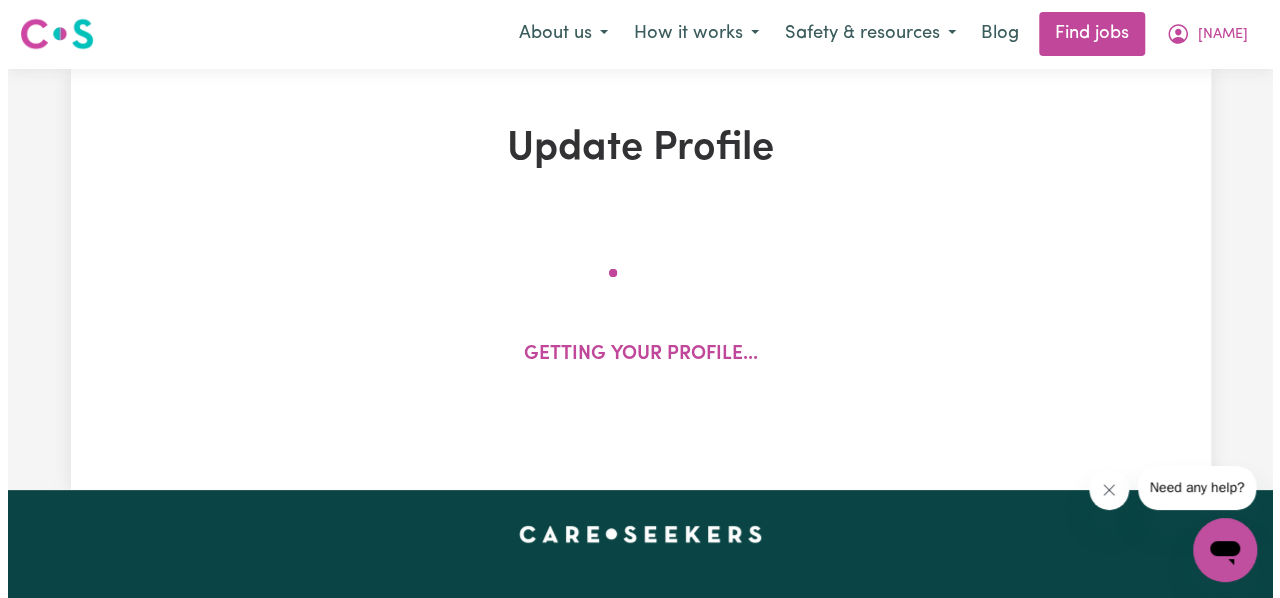 scroll, scrollTop: 0, scrollLeft: 0, axis: both 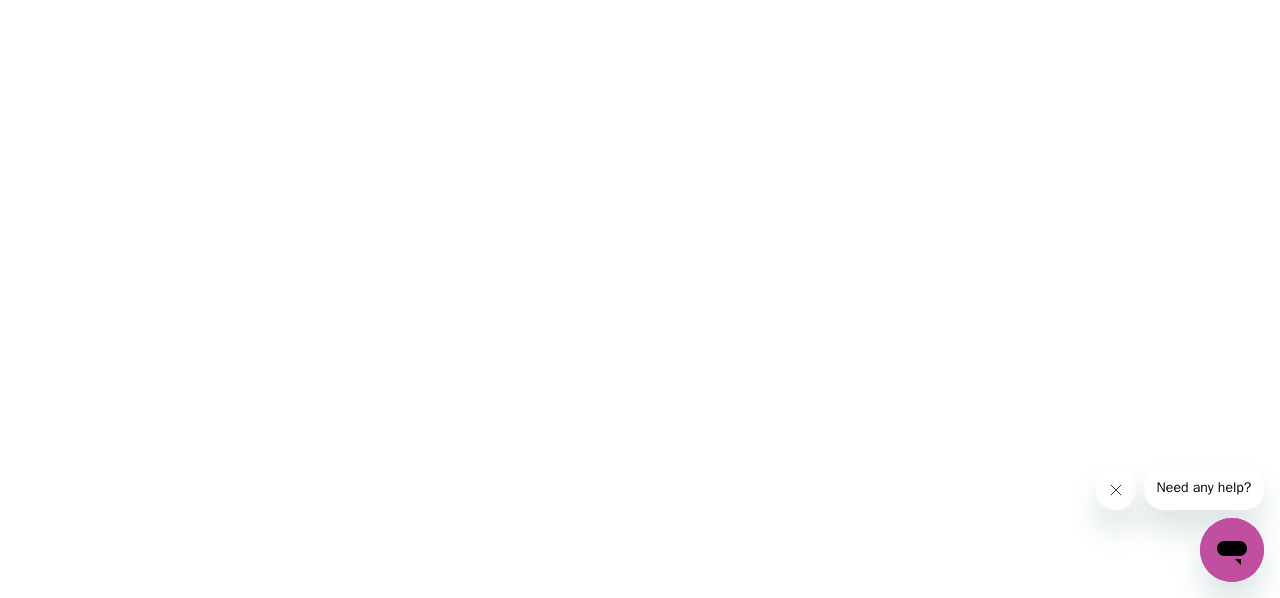 click 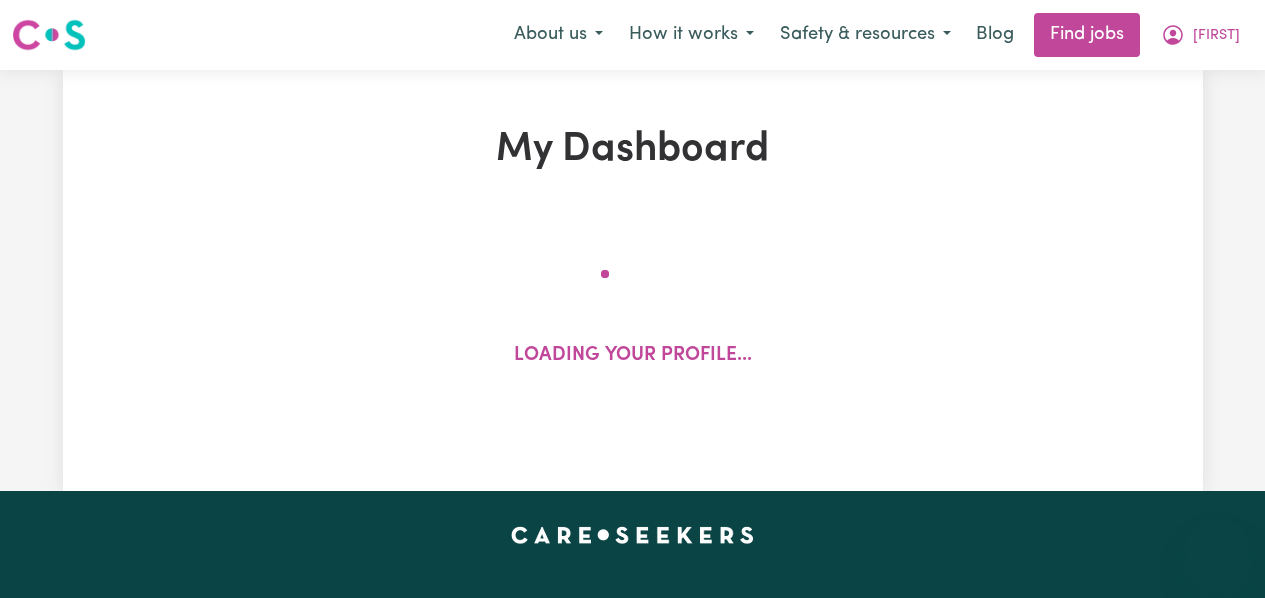 scroll, scrollTop: 0, scrollLeft: 0, axis: both 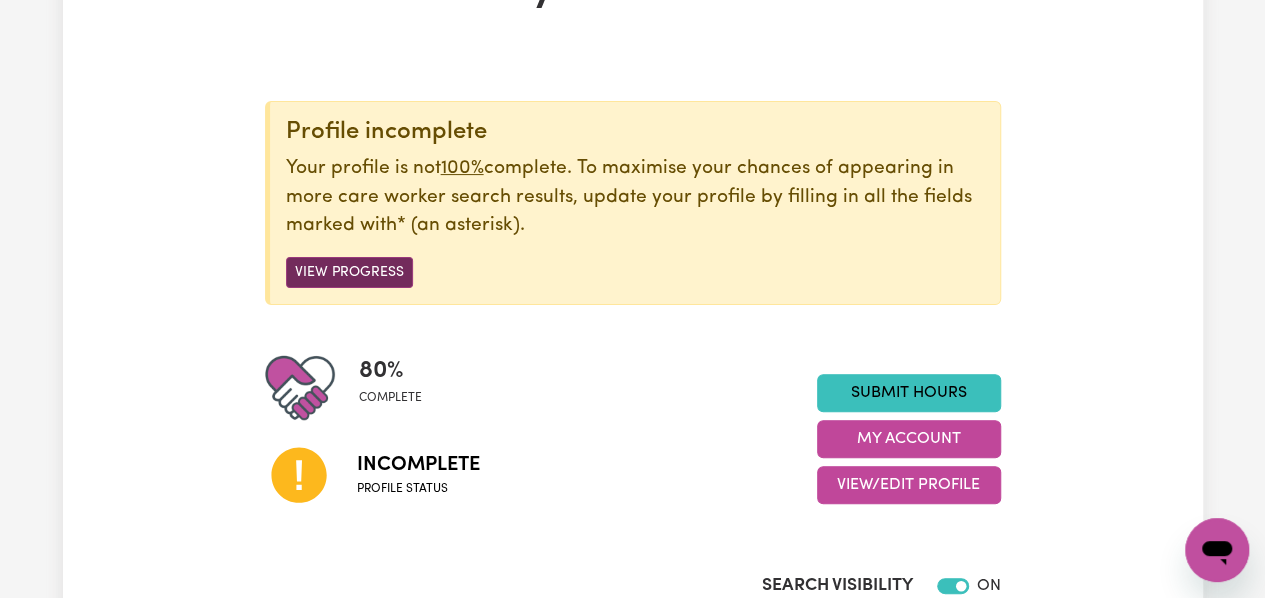 click on "View Progress" at bounding box center (349, 272) 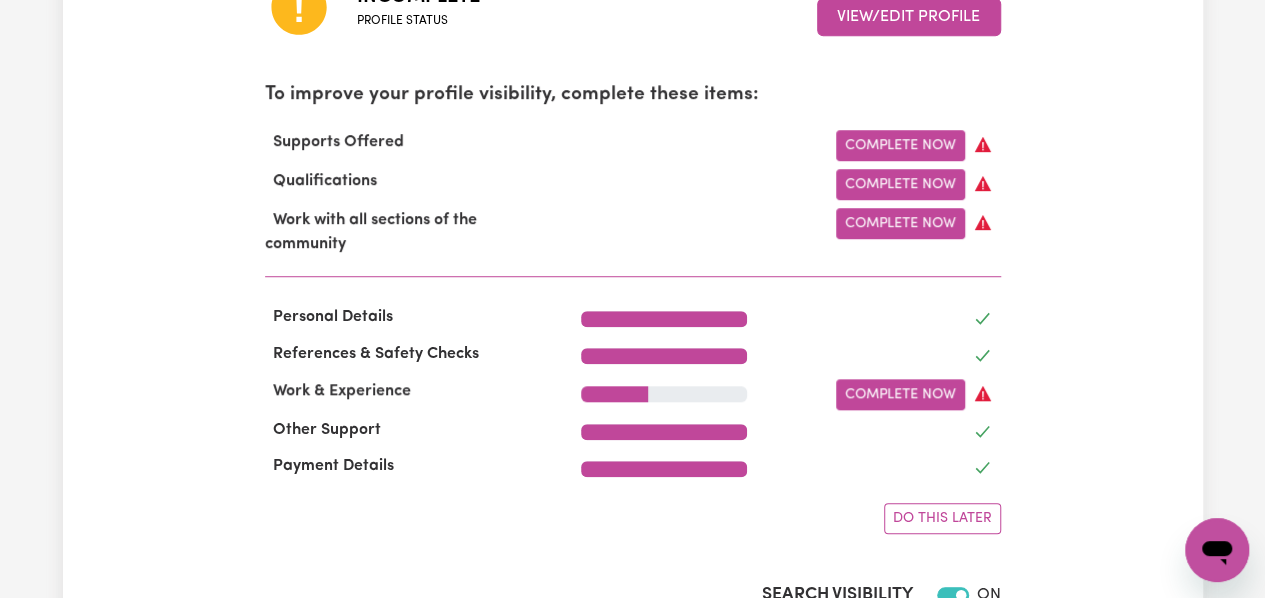 scroll, scrollTop: 630, scrollLeft: 0, axis: vertical 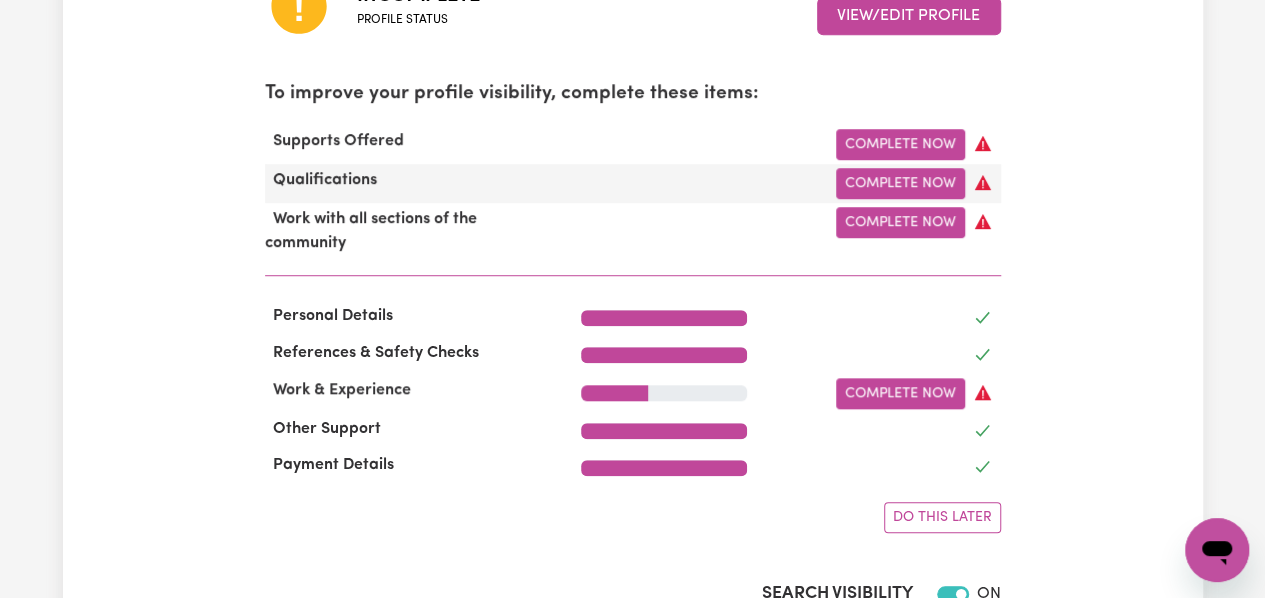 click on "Qualifications Complete Now" at bounding box center (633, 183) 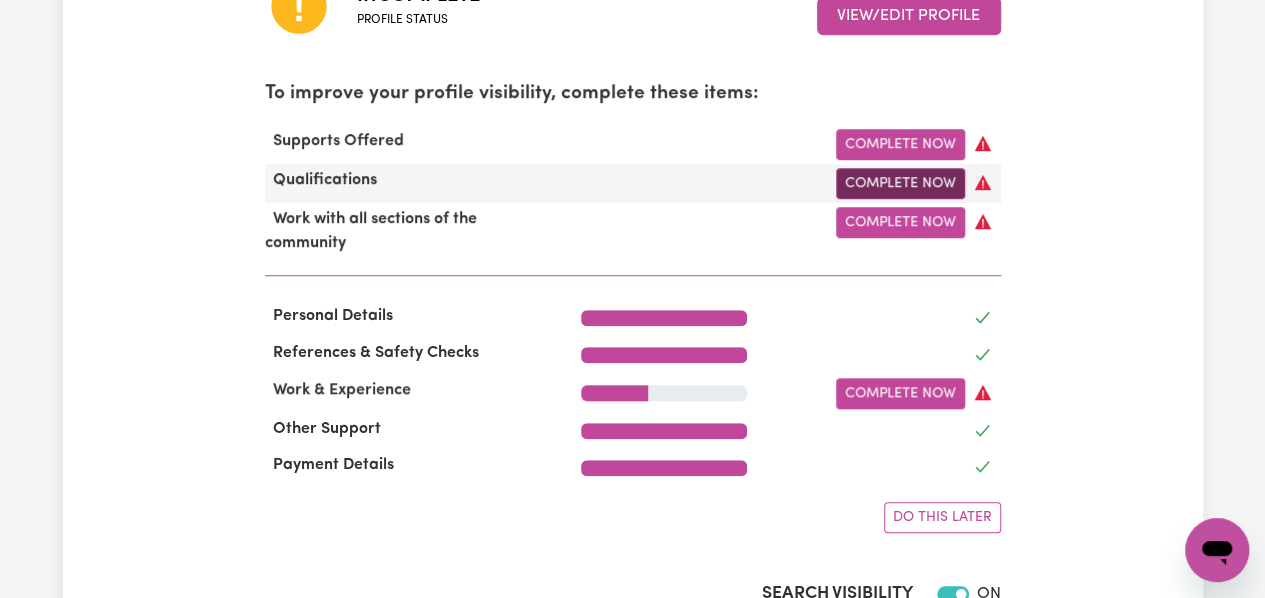 click on "Complete Now" at bounding box center [900, 183] 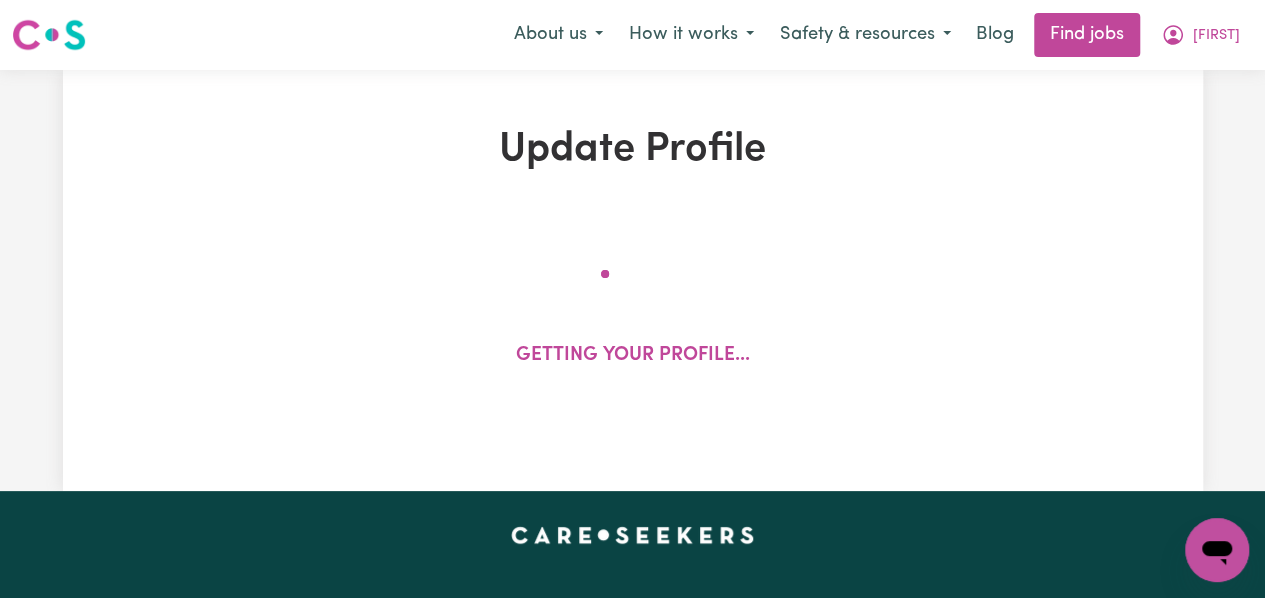 select on "2022" 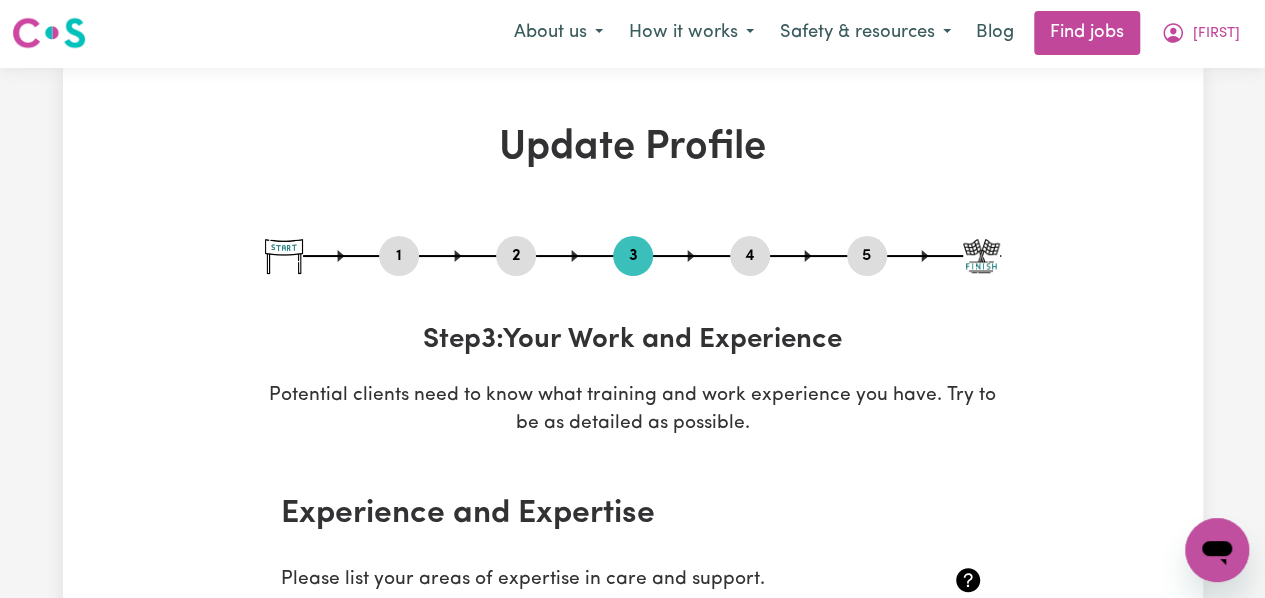 scroll, scrollTop: 0, scrollLeft: 0, axis: both 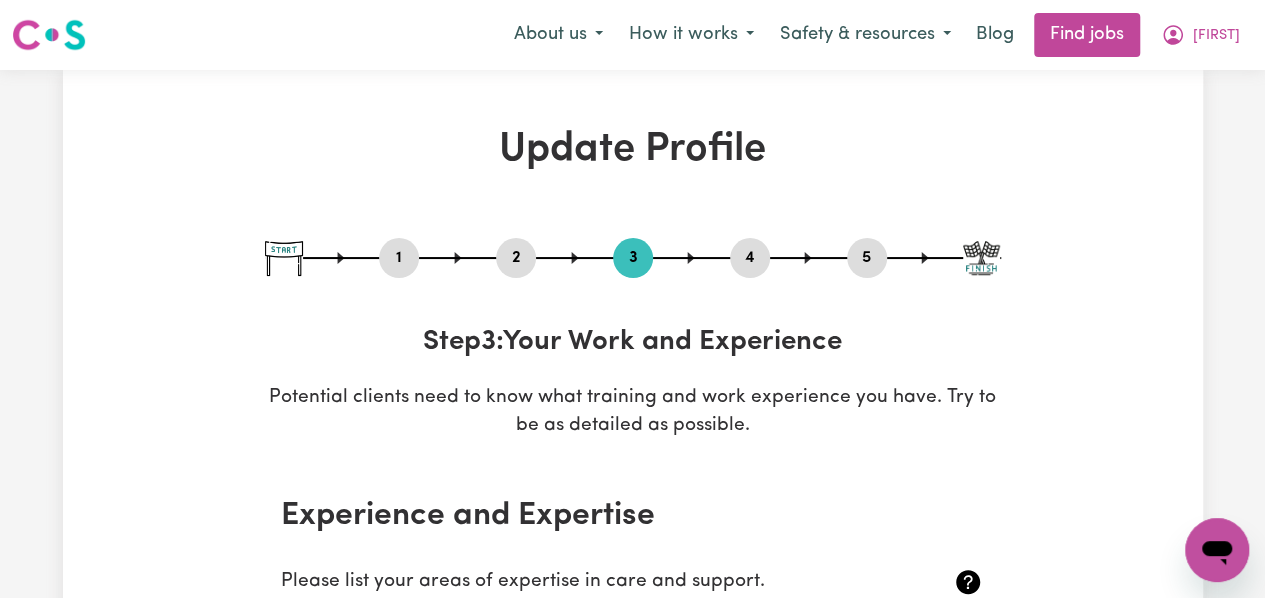 click on "2" at bounding box center (516, 258) 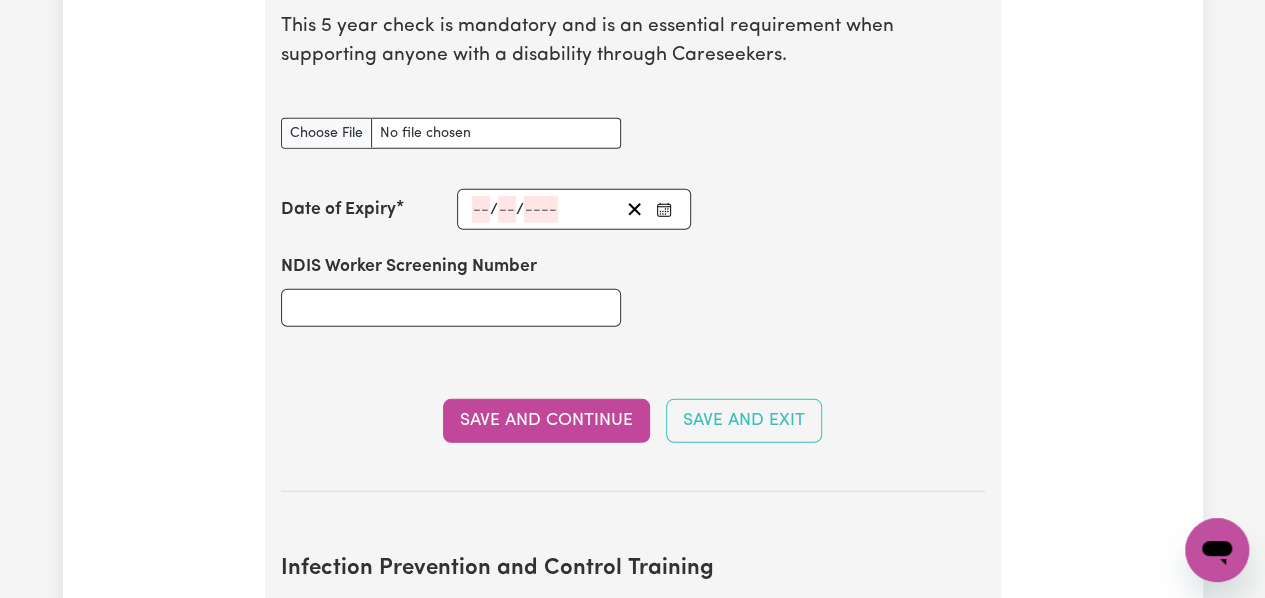 scroll, scrollTop: 2616, scrollLeft: 0, axis: vertical 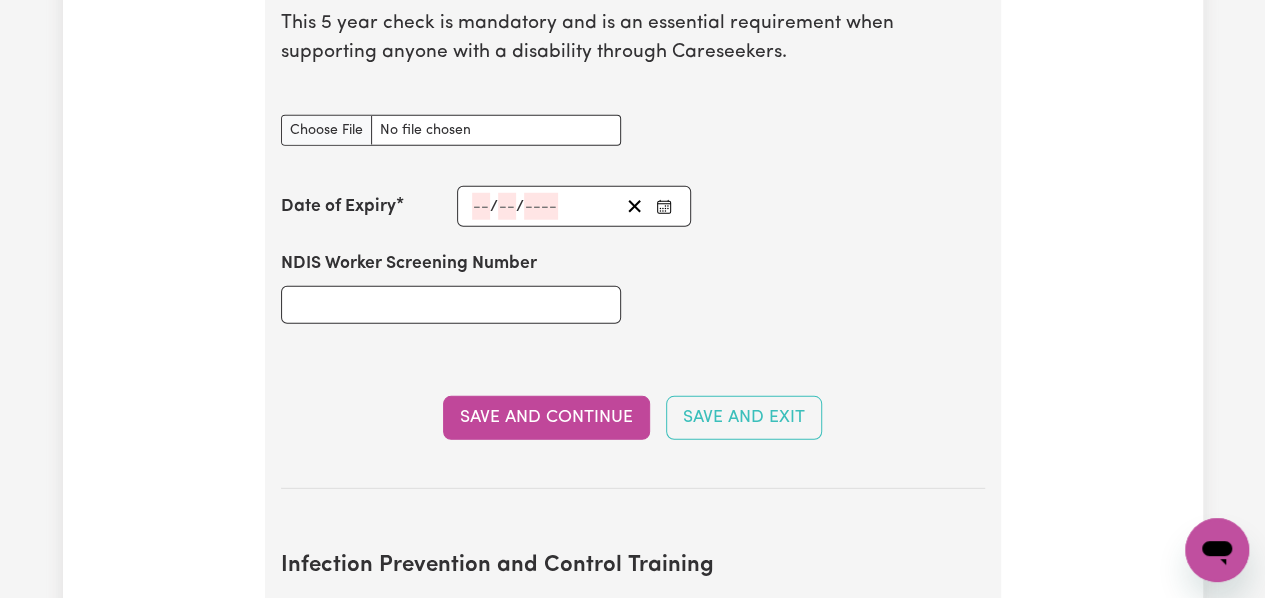click on "NDIS Worker Screening Number" at bounding box center (409, 264) 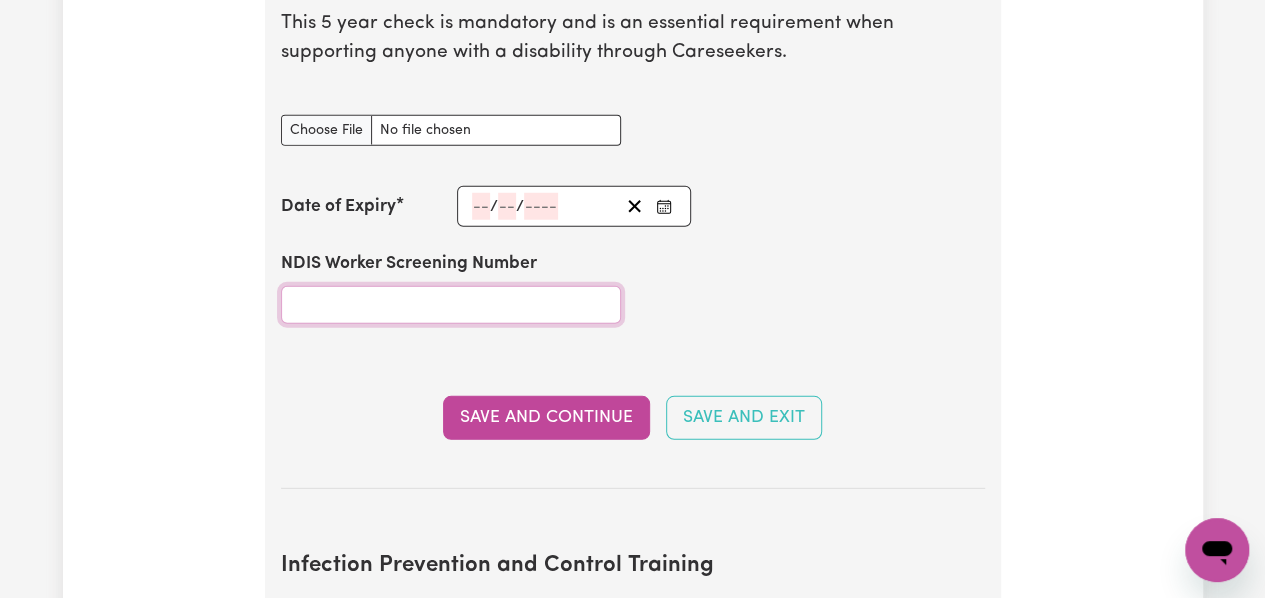 click on "NDIS Worker Screening Number" at bounding box center (451, 305) 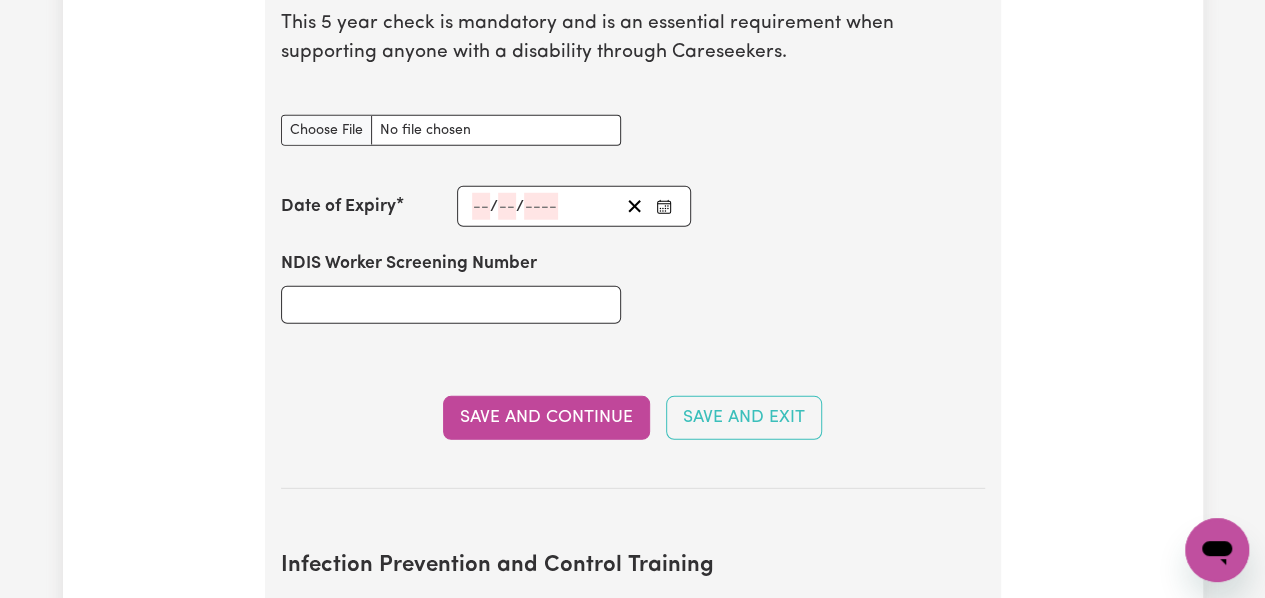 click on "NDIS Worker Screening Check  document" at bounding box center (633, 130) 